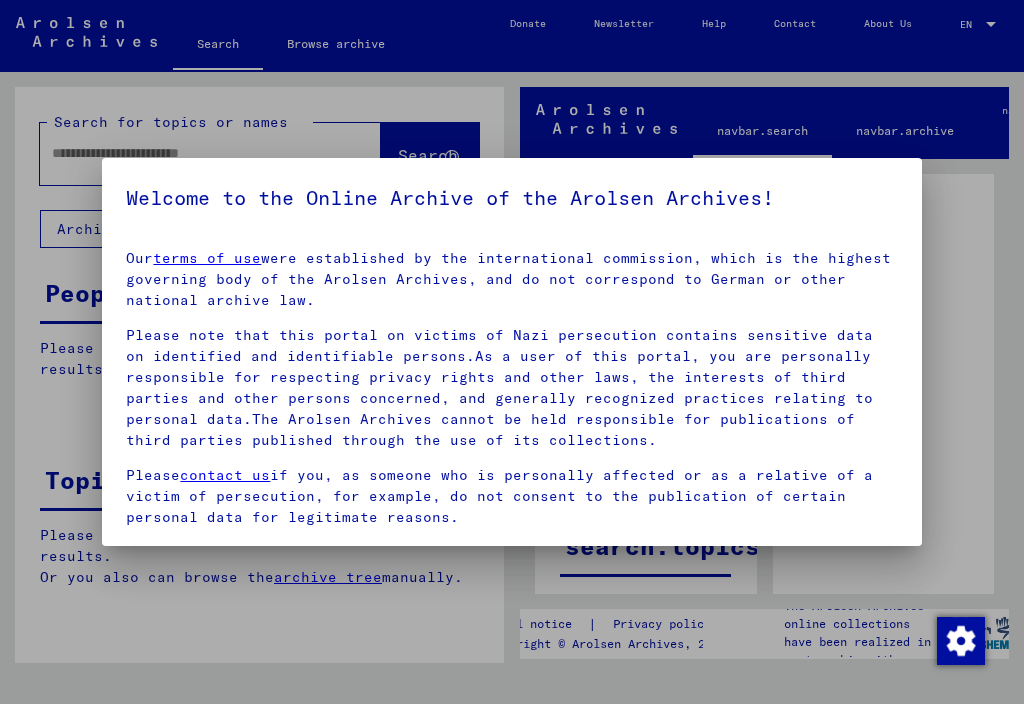 scroll, scrollTop: 0, scrollLeft: 0, axis: both 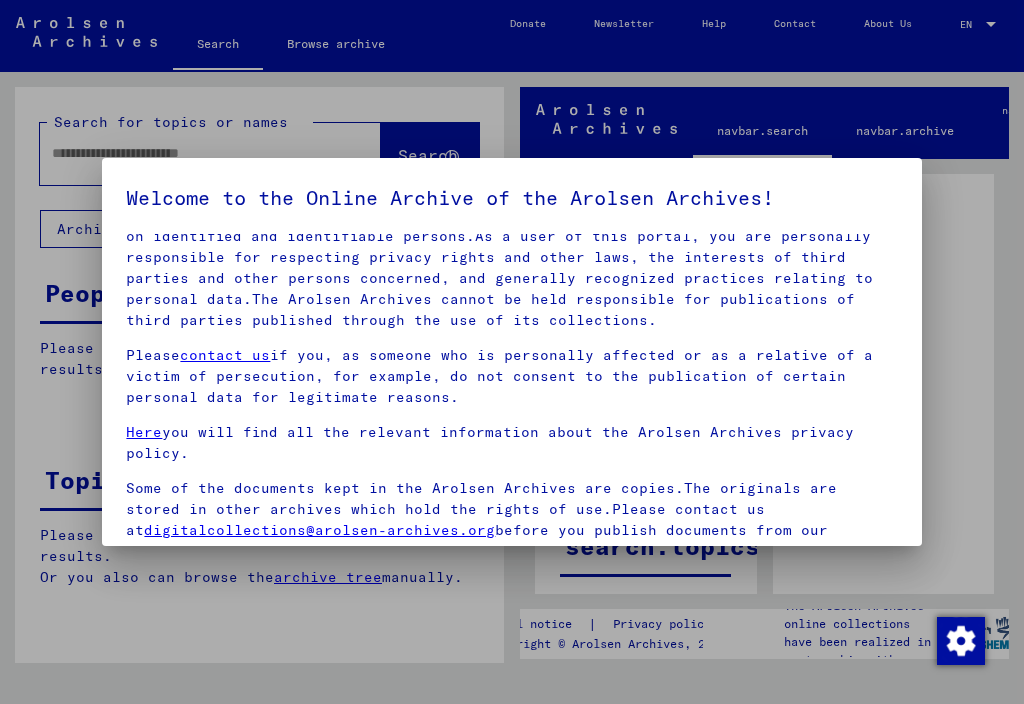 click at bounding box center [512, 352] 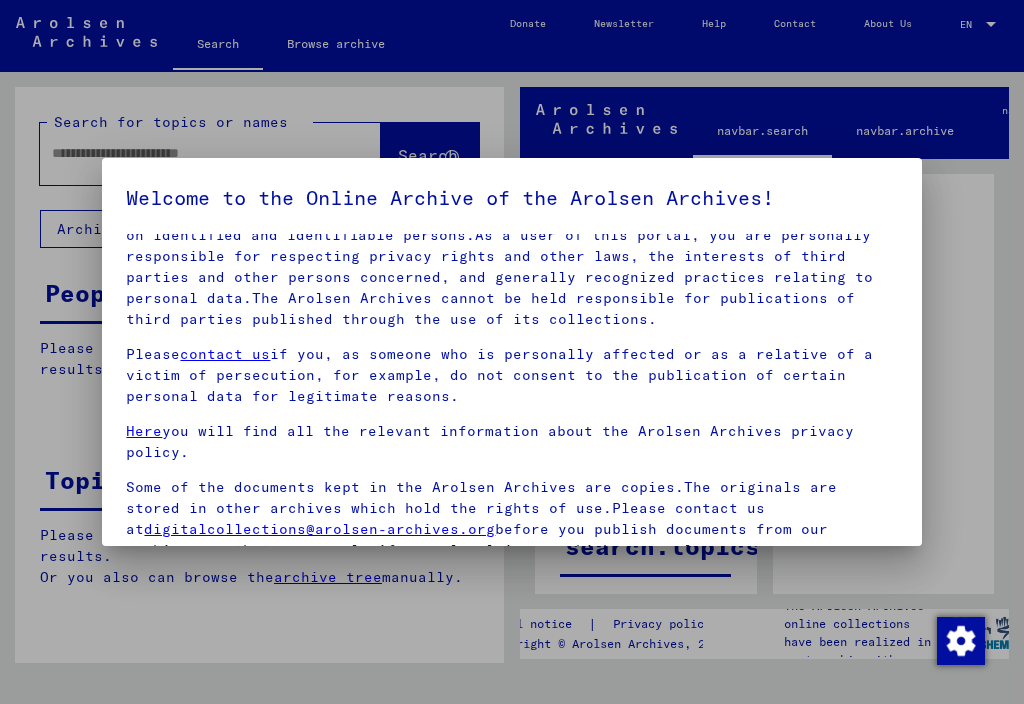 scroll, scrollTop: 120, scrollLeft: 0, axis: vertical 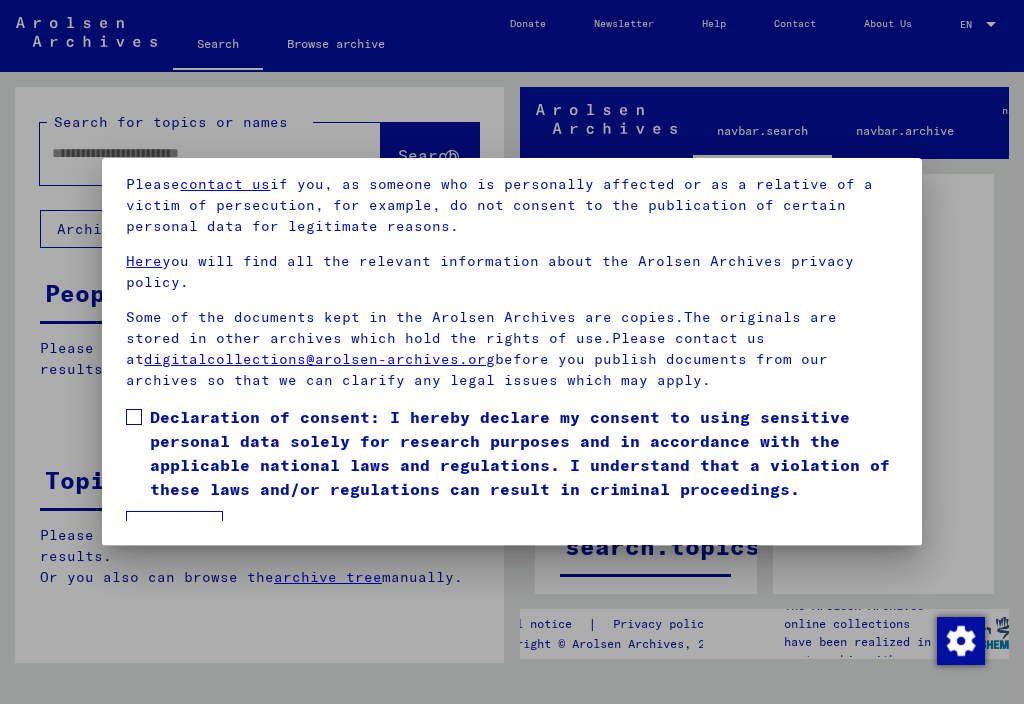 click at bounding box center (134, 417) 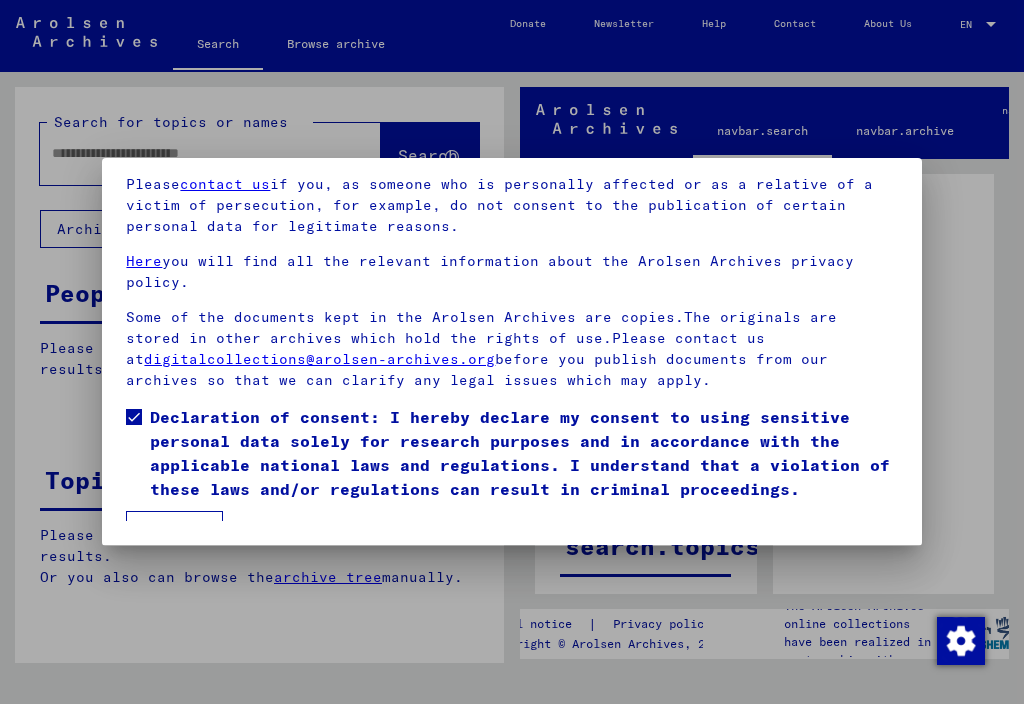 click on "I agree" at bounding box center [174, 530] 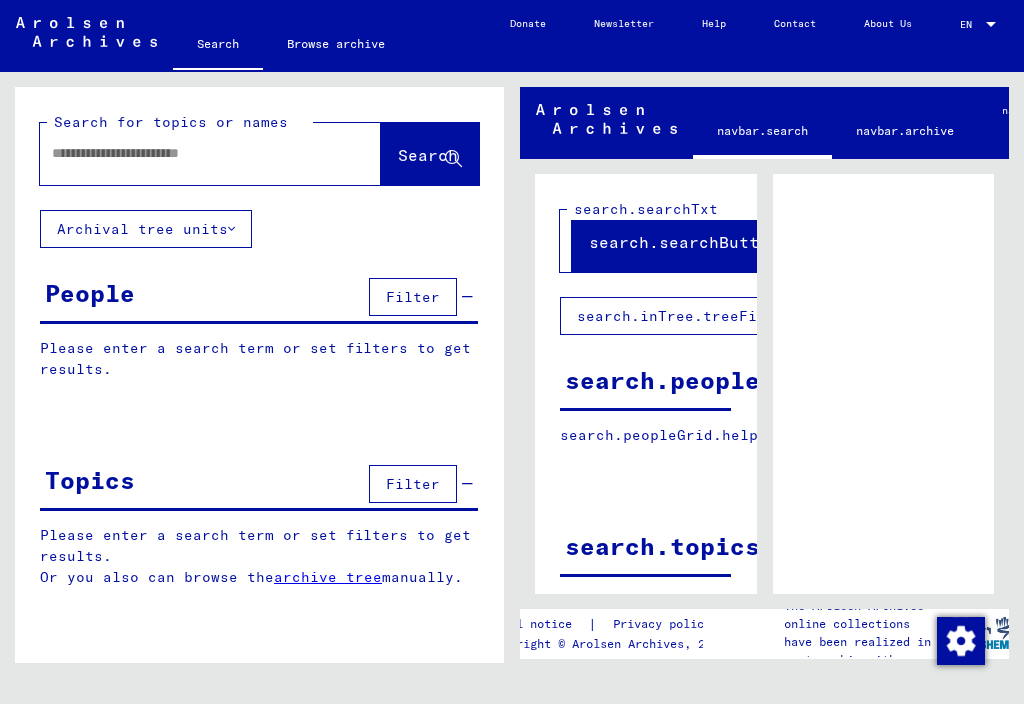 click at bounding box center [192, 153] 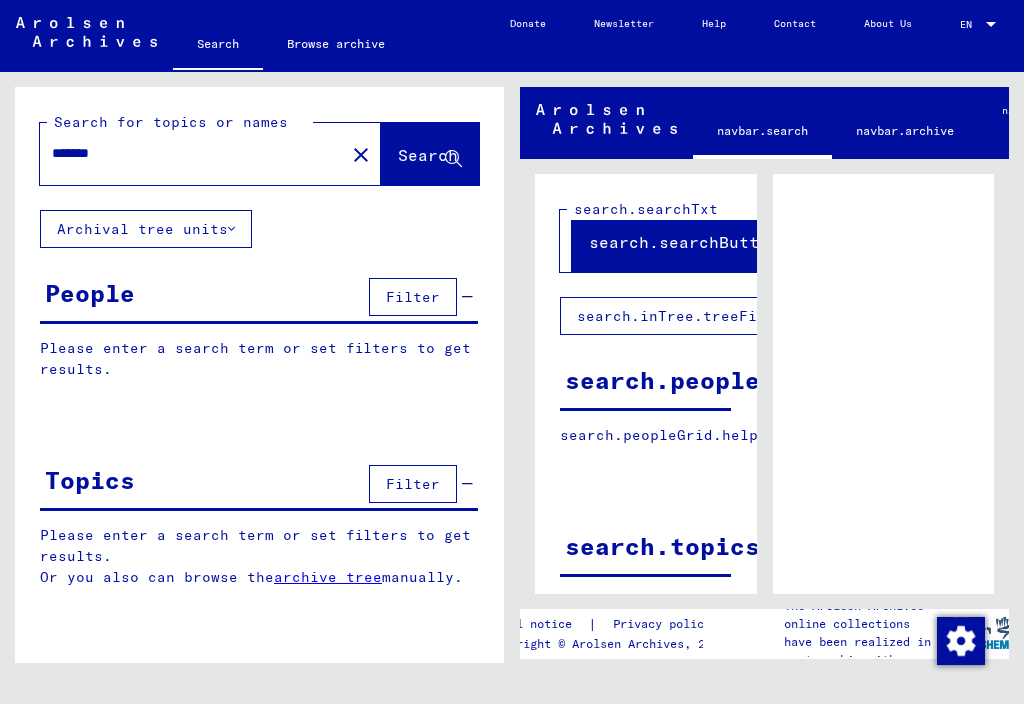 type on "*******" 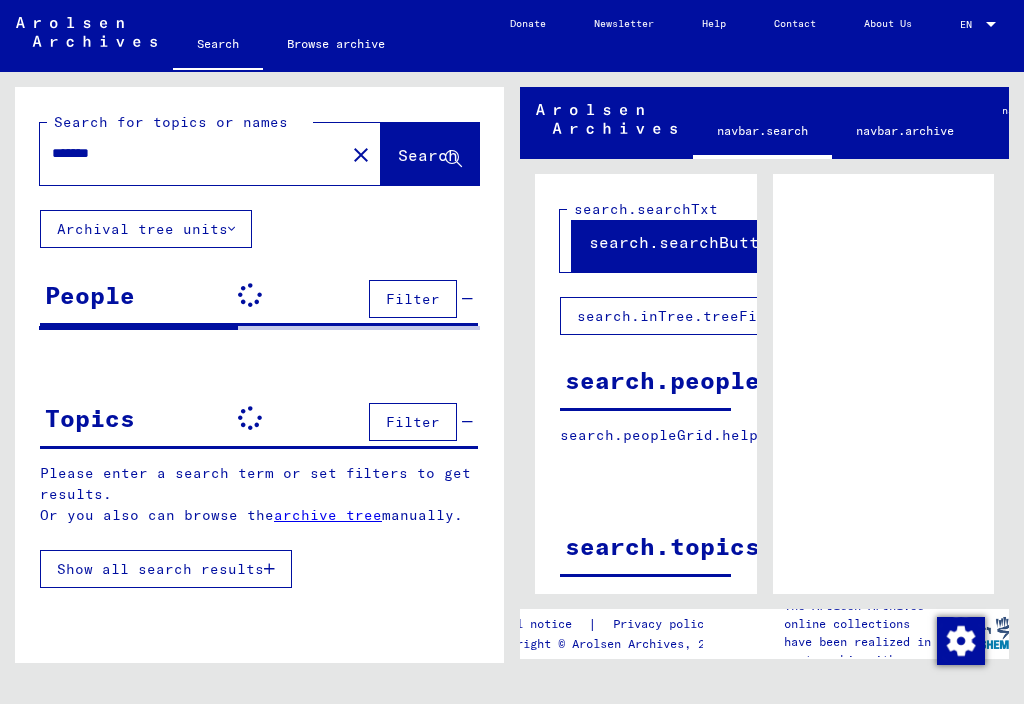 scroll, scrollTop: 3, scrollLeft: 0, axis: vertical 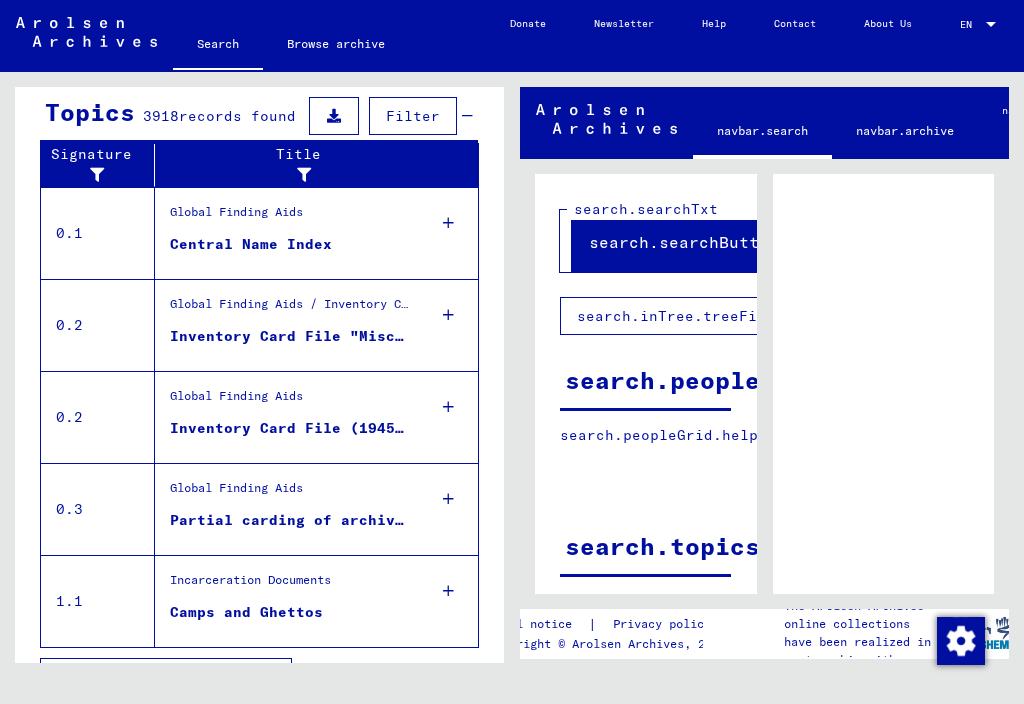 click on "Show all search results" at bounding box center (166, 677) 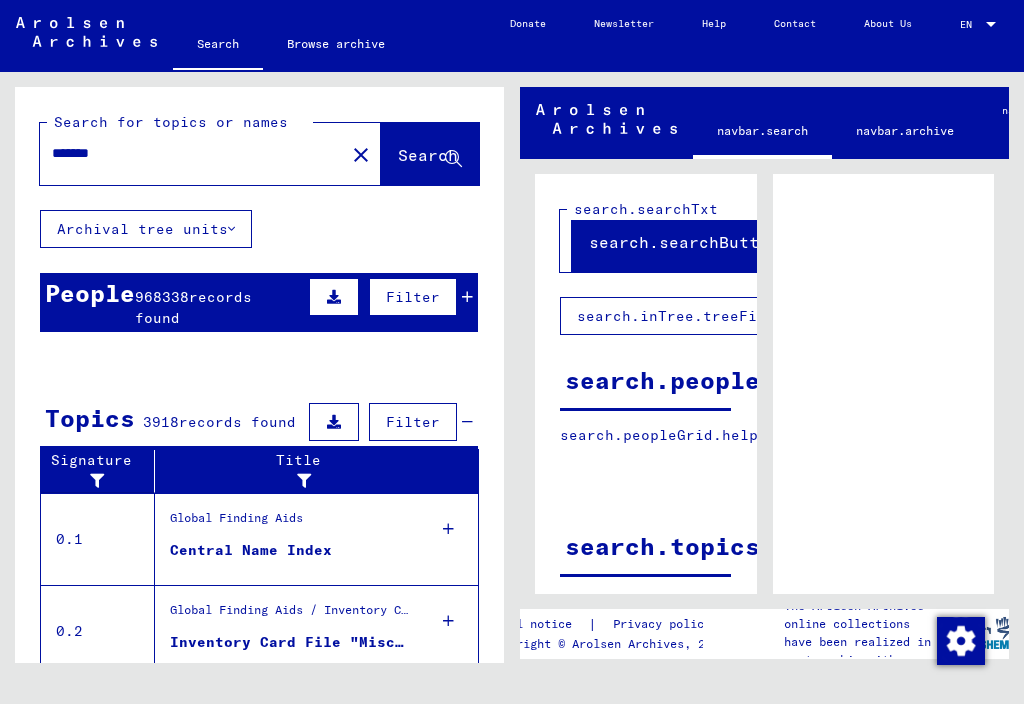 scroll, scrollTop: 0, scrollLeft: 0, axis: both 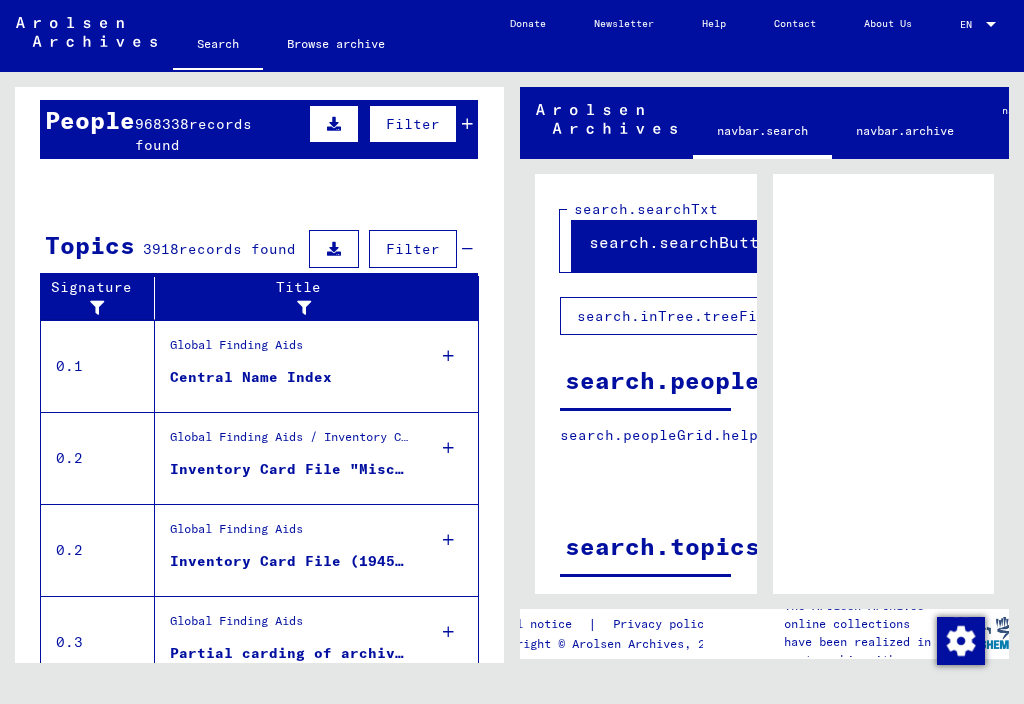 click on "Central Name Index" at bounding box center (251, 377) 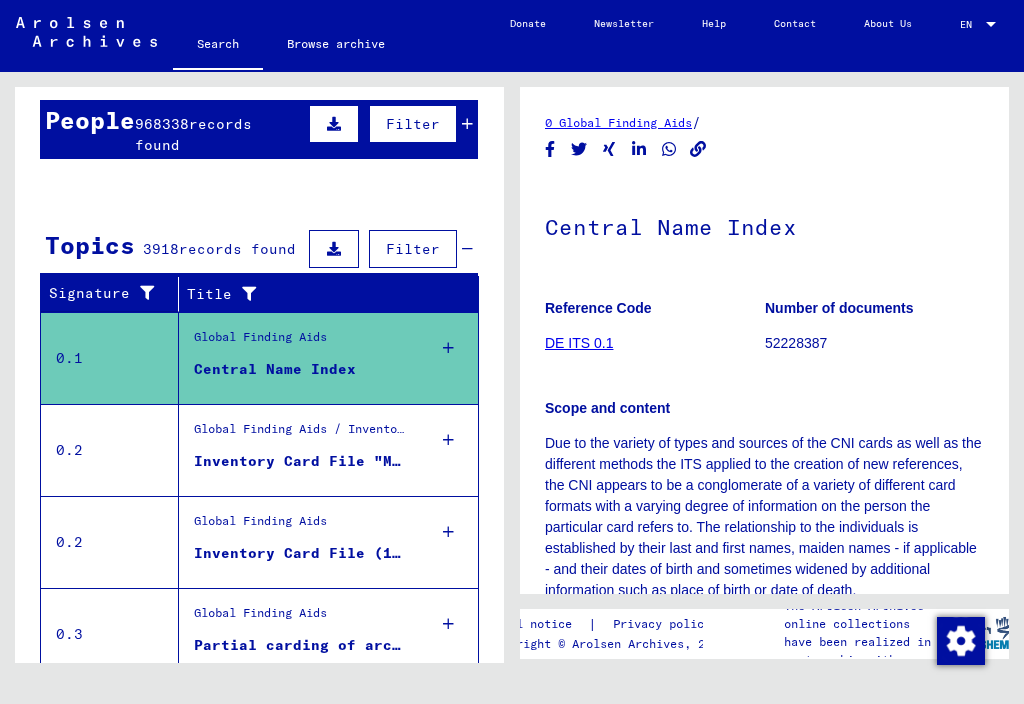 scroll, scrollTop: 114, scrollLeft: 0, axis: vertical 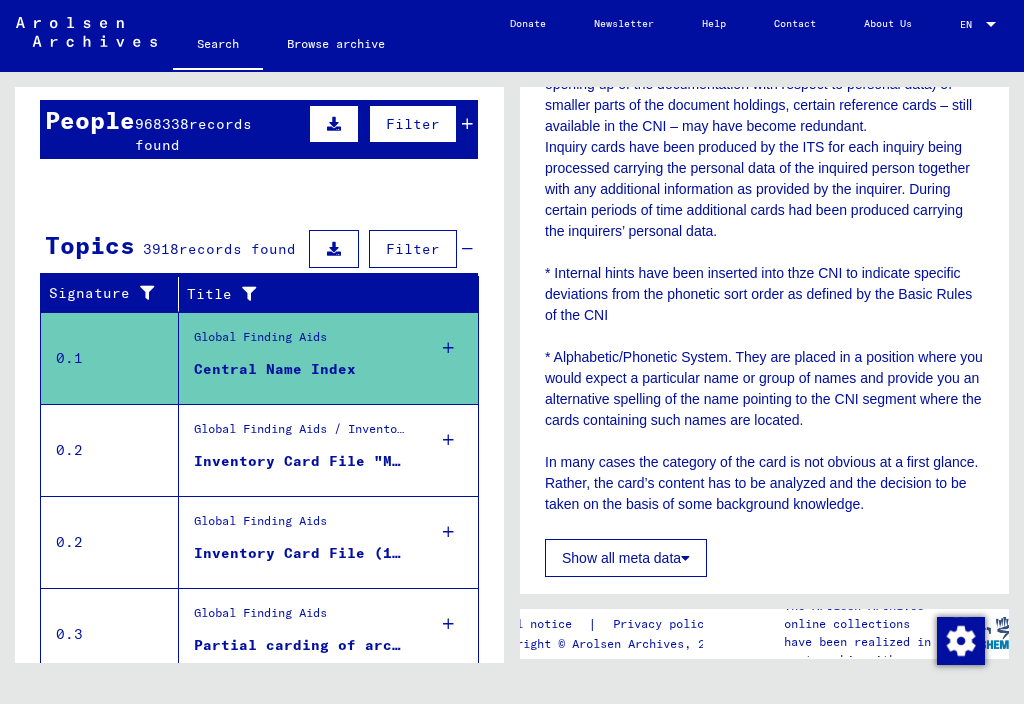 click on "Inventory Card File "Miscellaneous / Other Sources"" at bounding box center [301, 461] 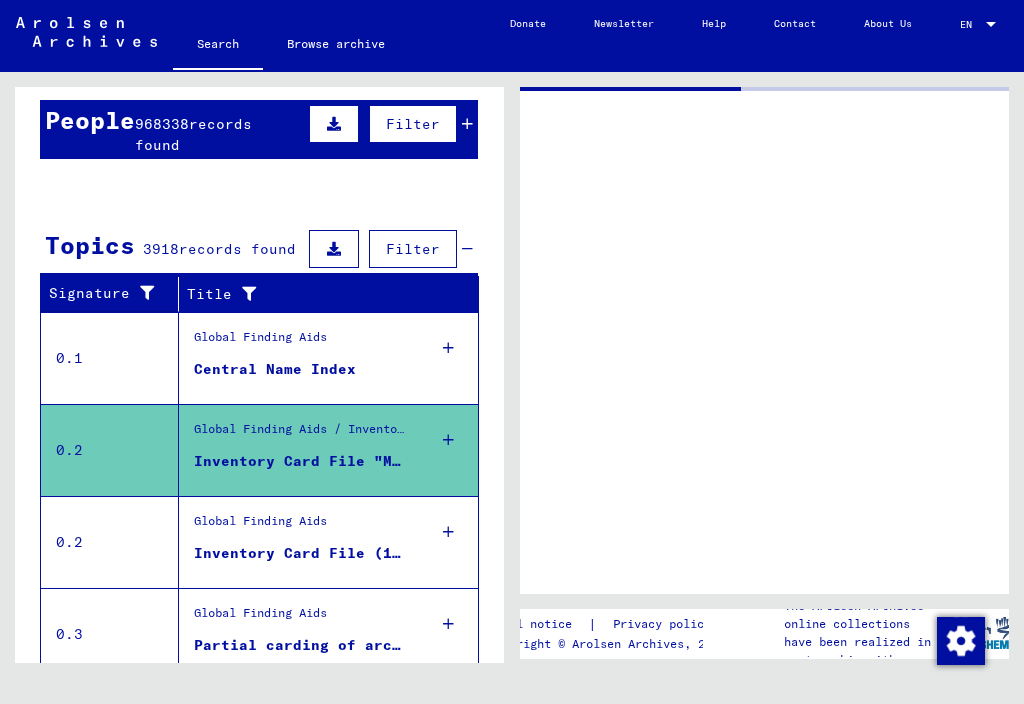 scroll, scrollTop: 0, scrollLeft: 0, axis: both 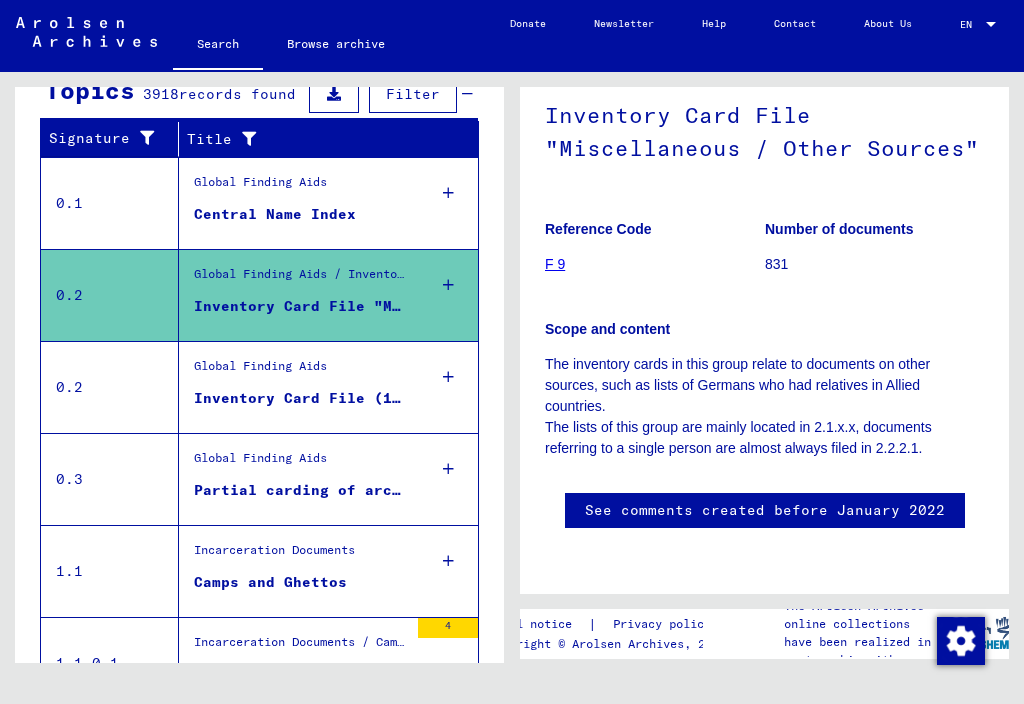 click on "Inventory Card File (1945 - 1951)" at bounding box center (301, 398) 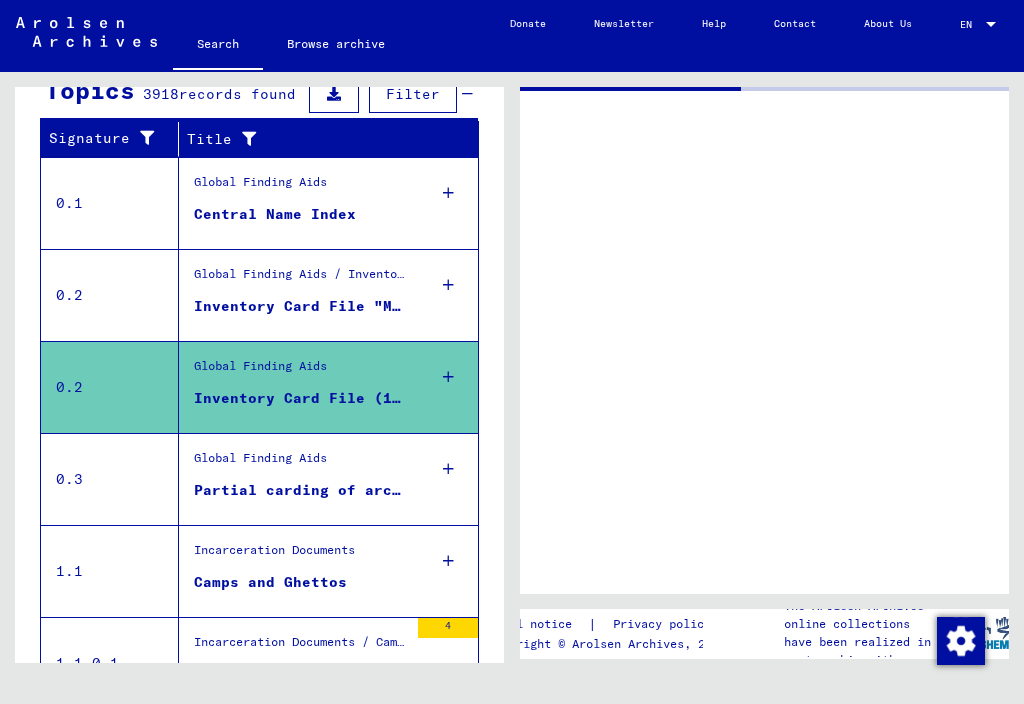 scroll, scrollTop: 0, scrollLeft: 0, axis: both 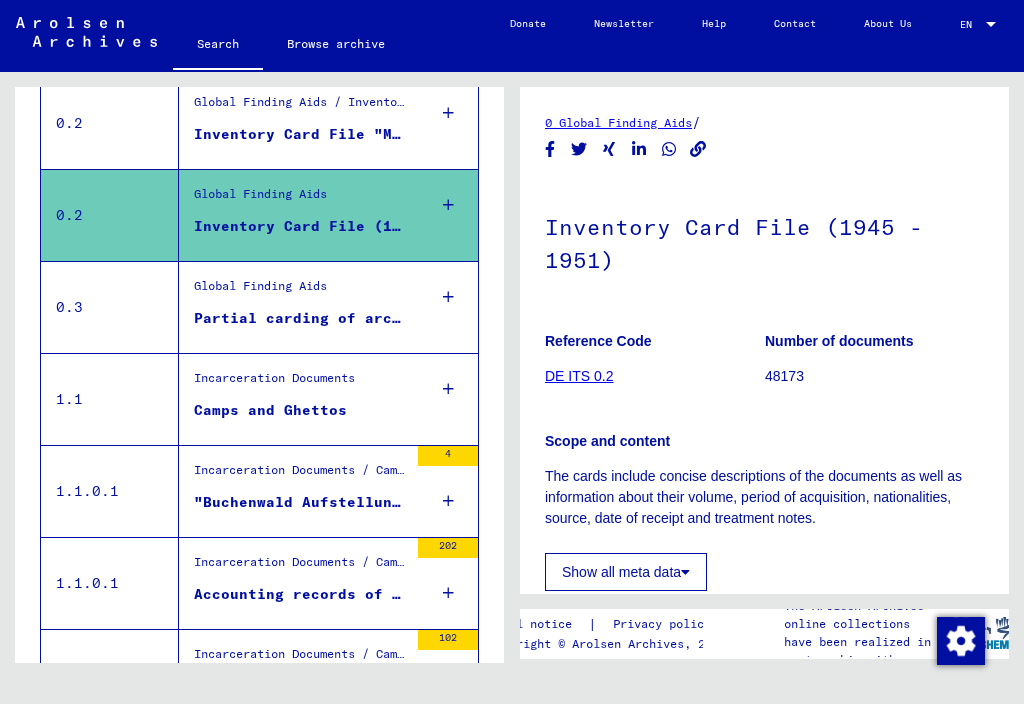 click on "Partial carding of archival unit 2.1.1.1" at bounding box center [301, 318] 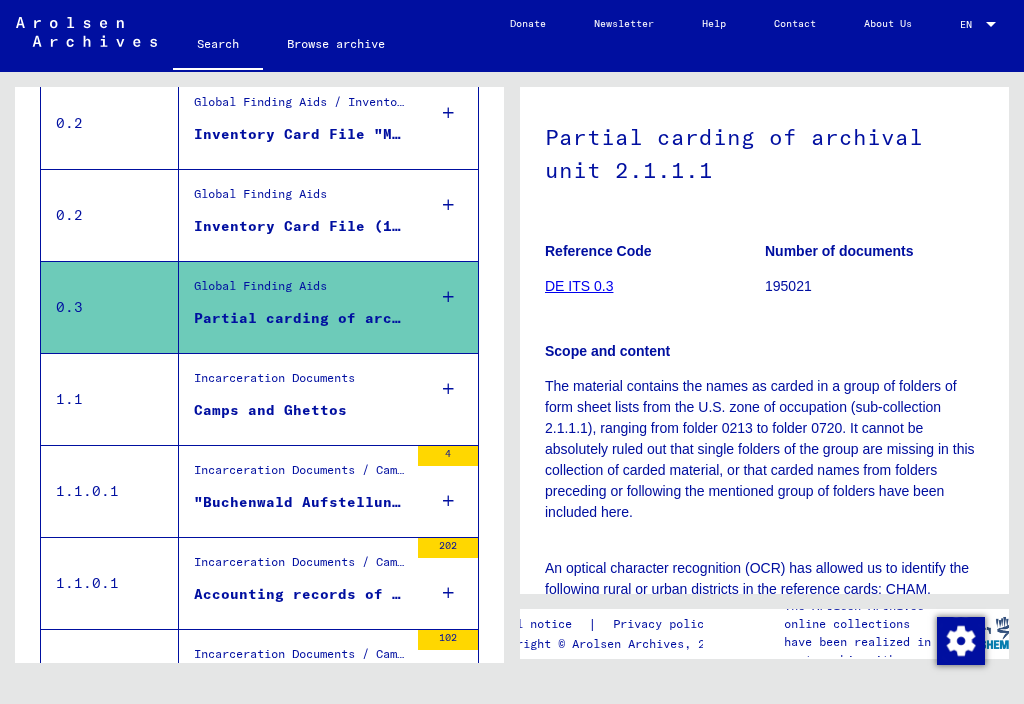 scroll, scrollTop: 287, scrollLeft: 0, axis: vertical 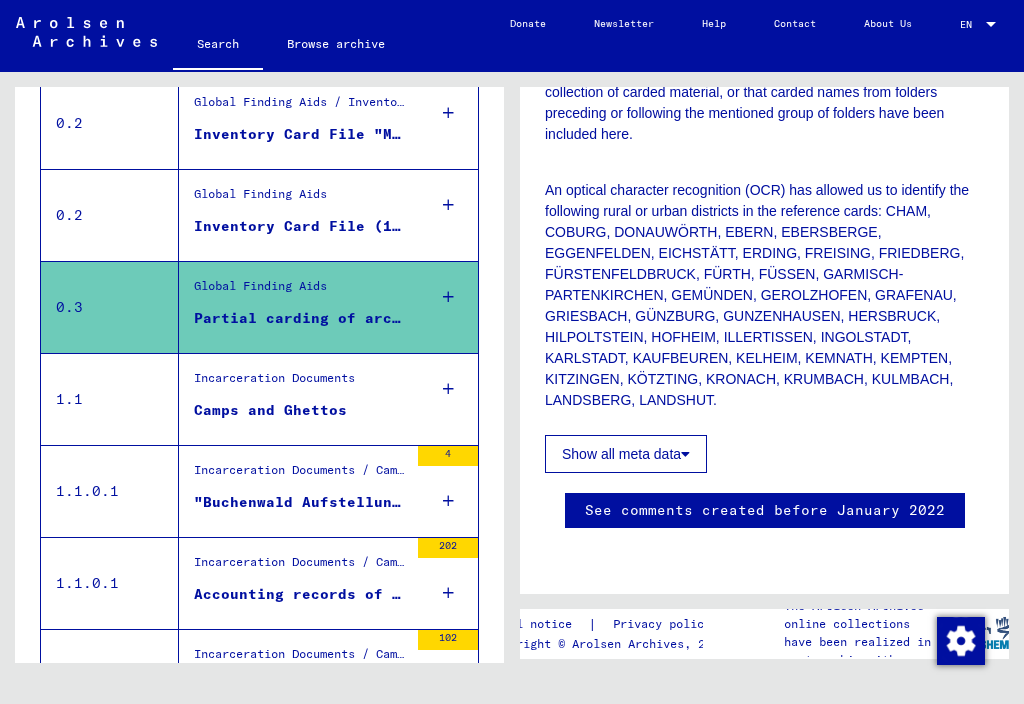 click on "Camps and Ghettos" at bounding box center (270, 410) 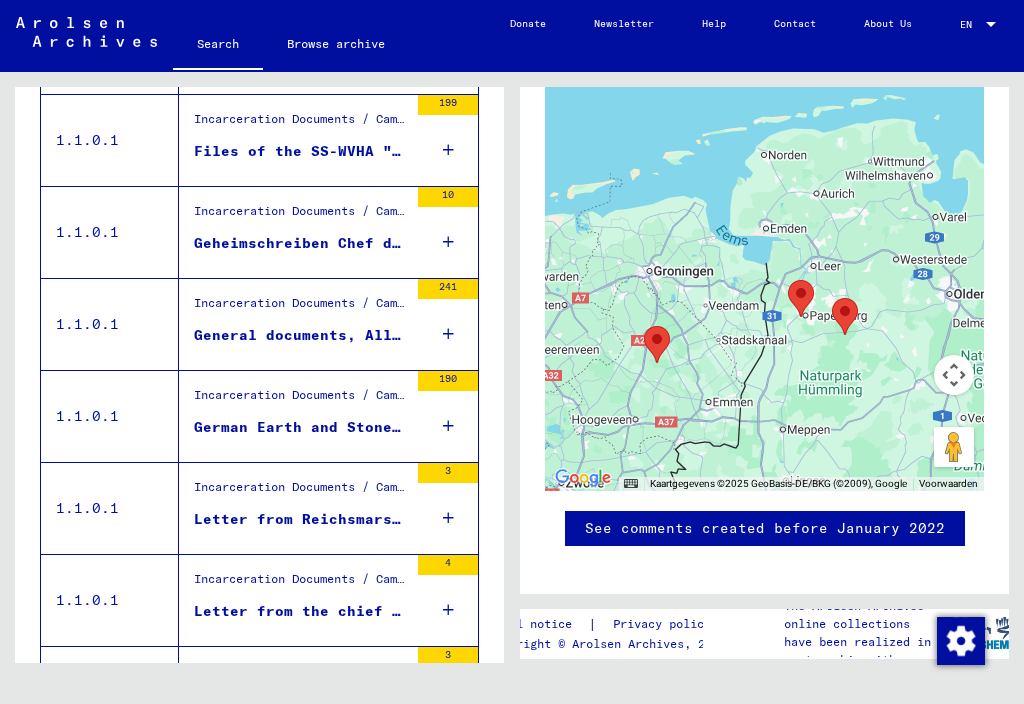 scroll, scrollTop: 1775, scrollLeft: 0, axis: vertical 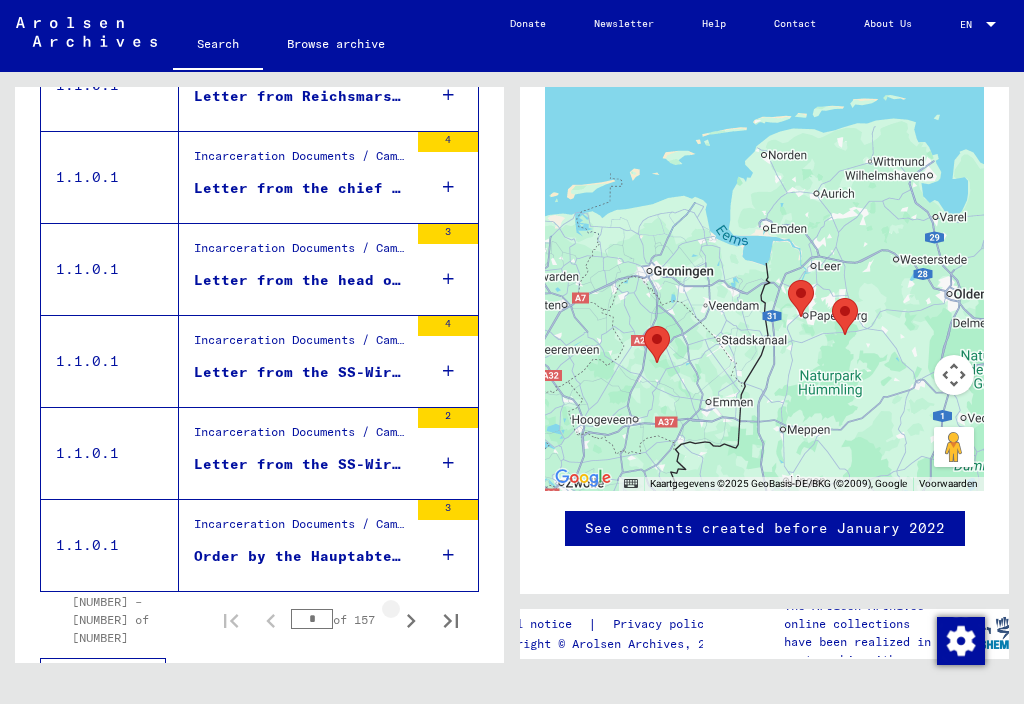 click at bounding box center (411, 620) 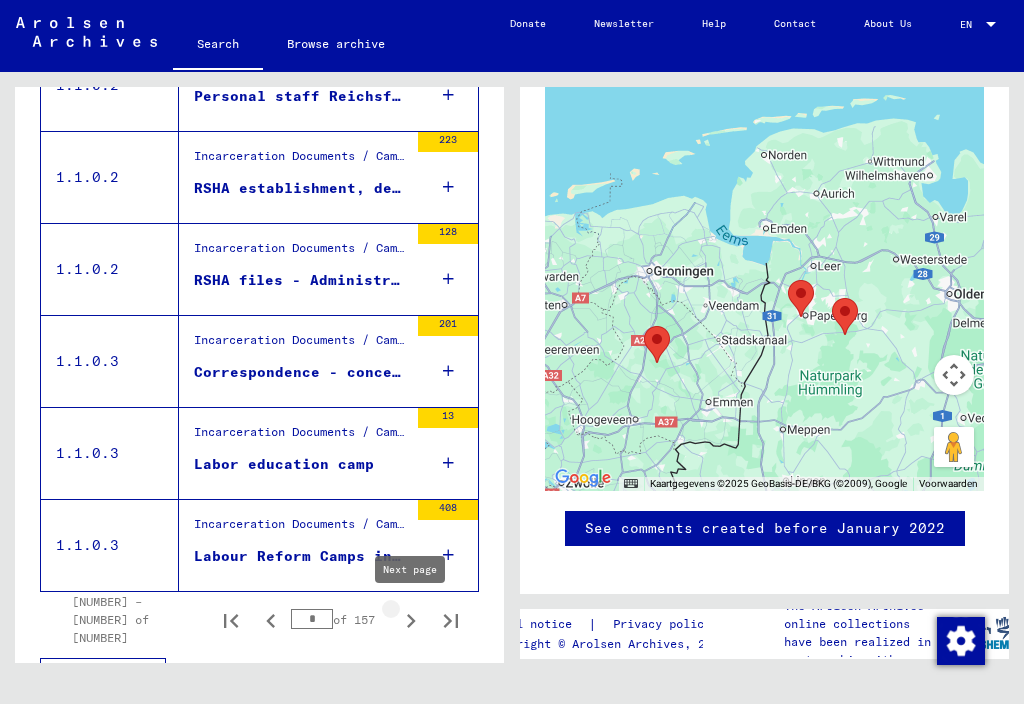 click 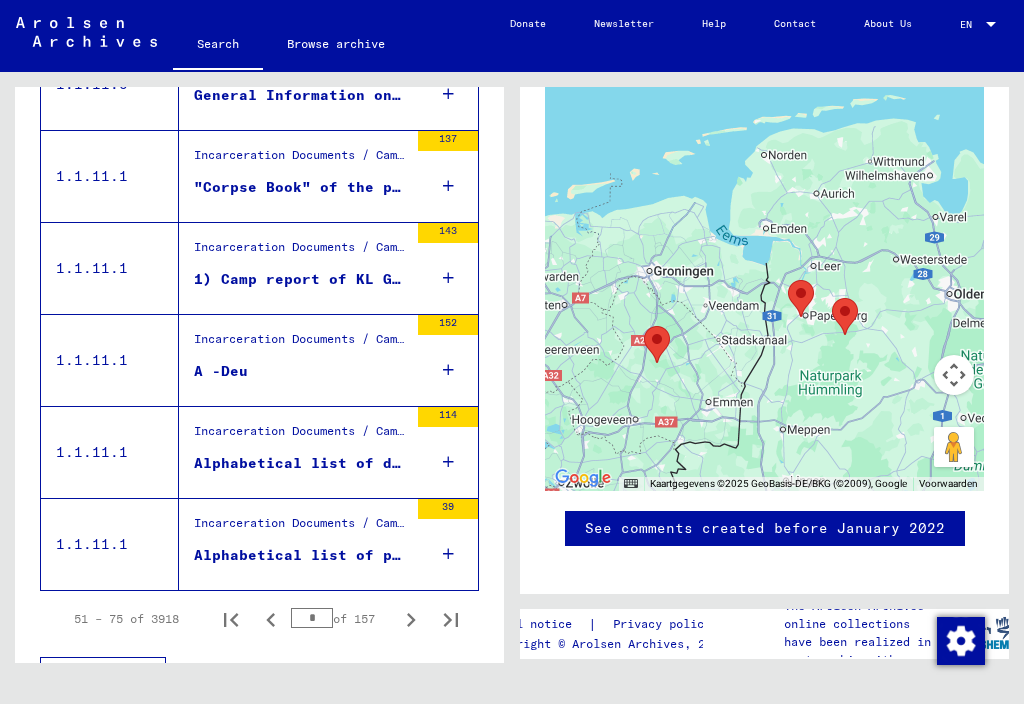 scroll, scrollTop: 2194, scrollLeft: 0, axis: vertical 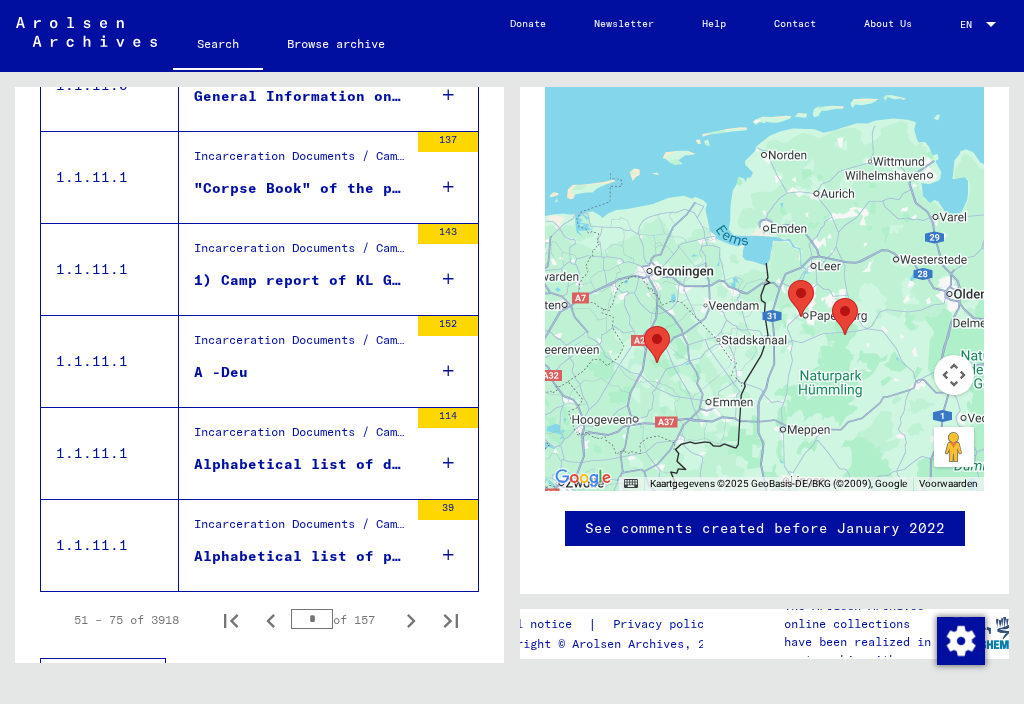 click 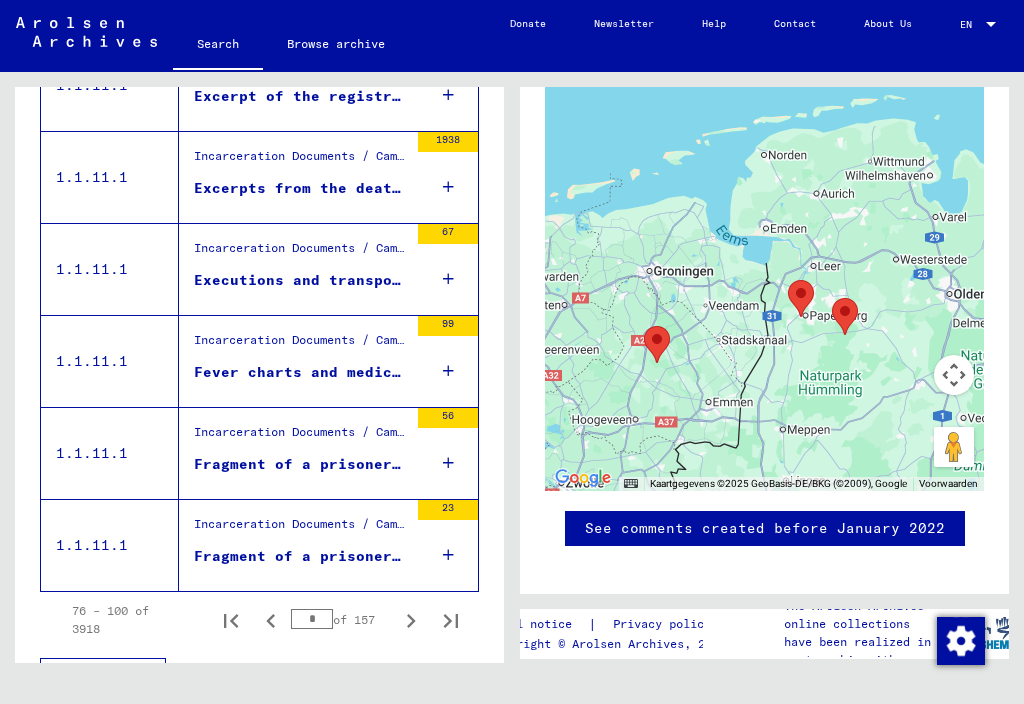 click 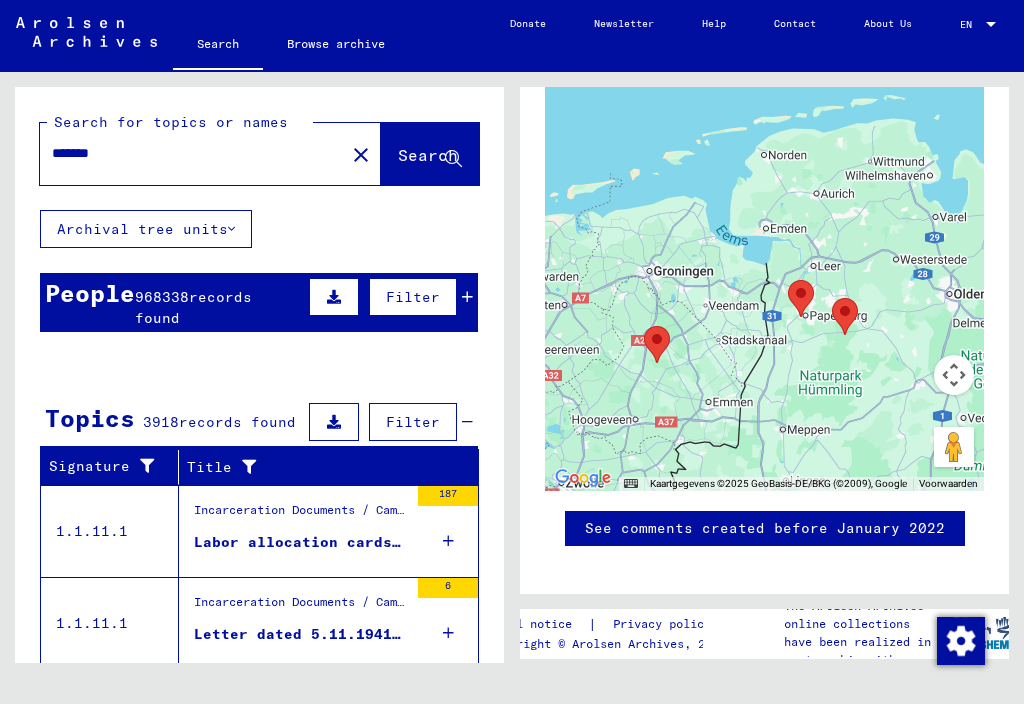 scroll, scrollTop: 0, scrollLeft: 0, axis: both 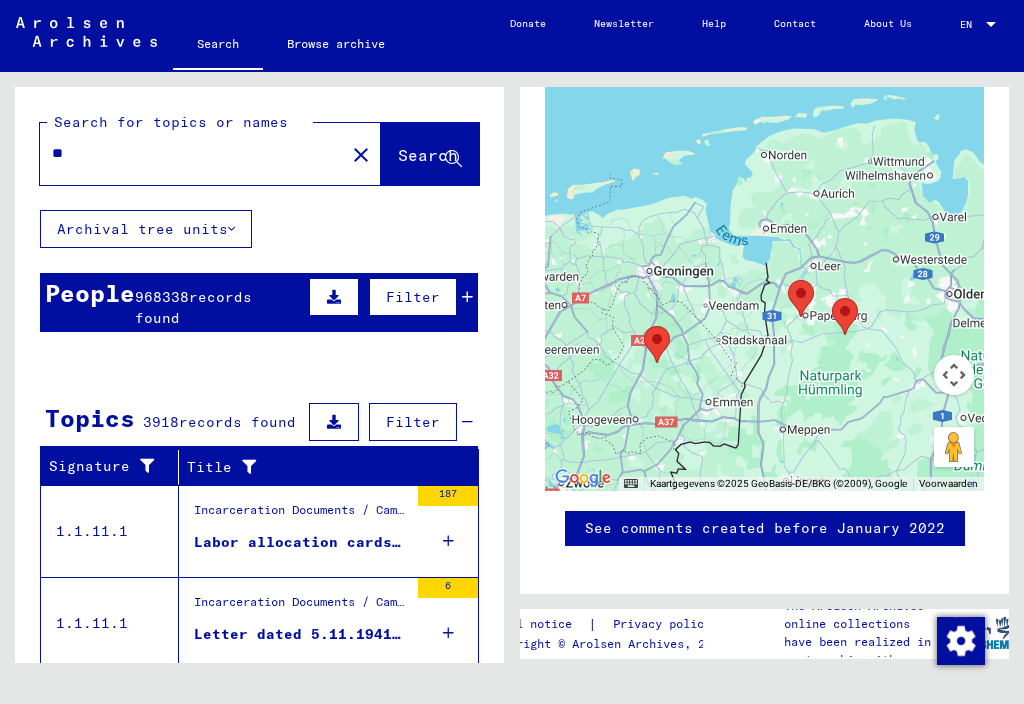 type on "*" 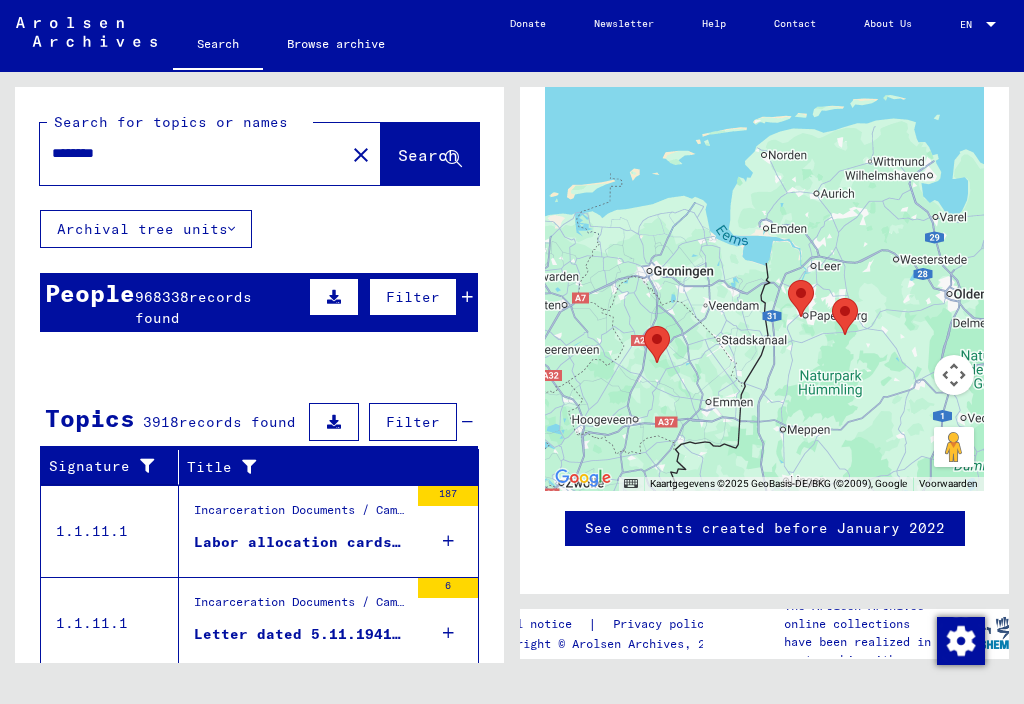 click on "Search" 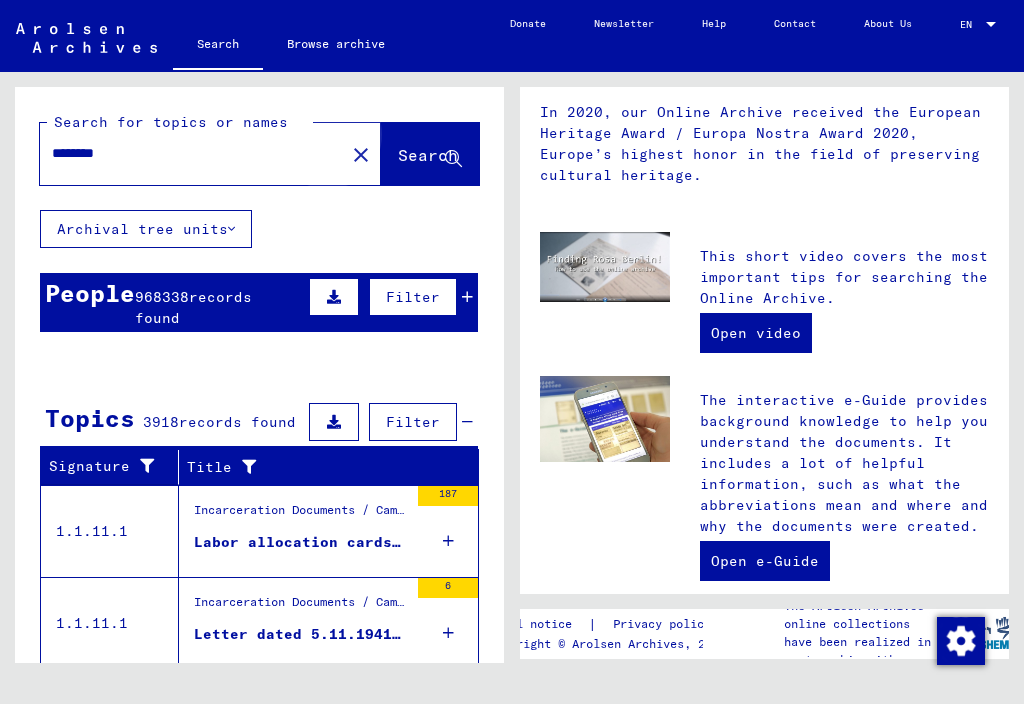 scroll, scrollTop: 0, scrollLeft: 0, axis: both 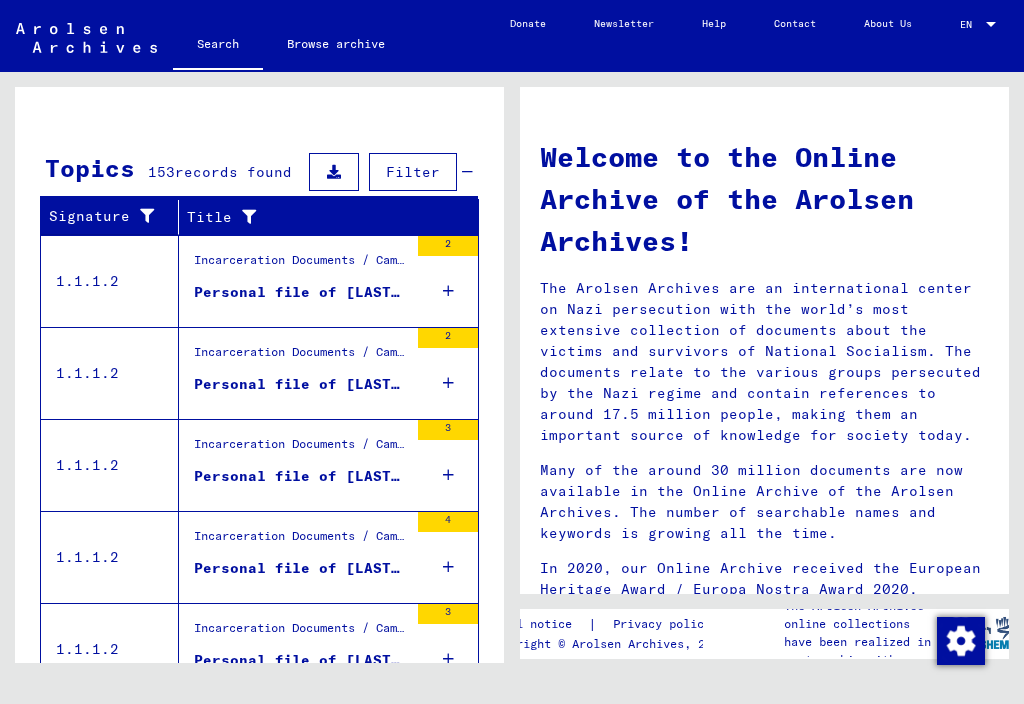 click on "Personal file of [LAST], ., born on [DATE]" at bounding box center [301, 292] 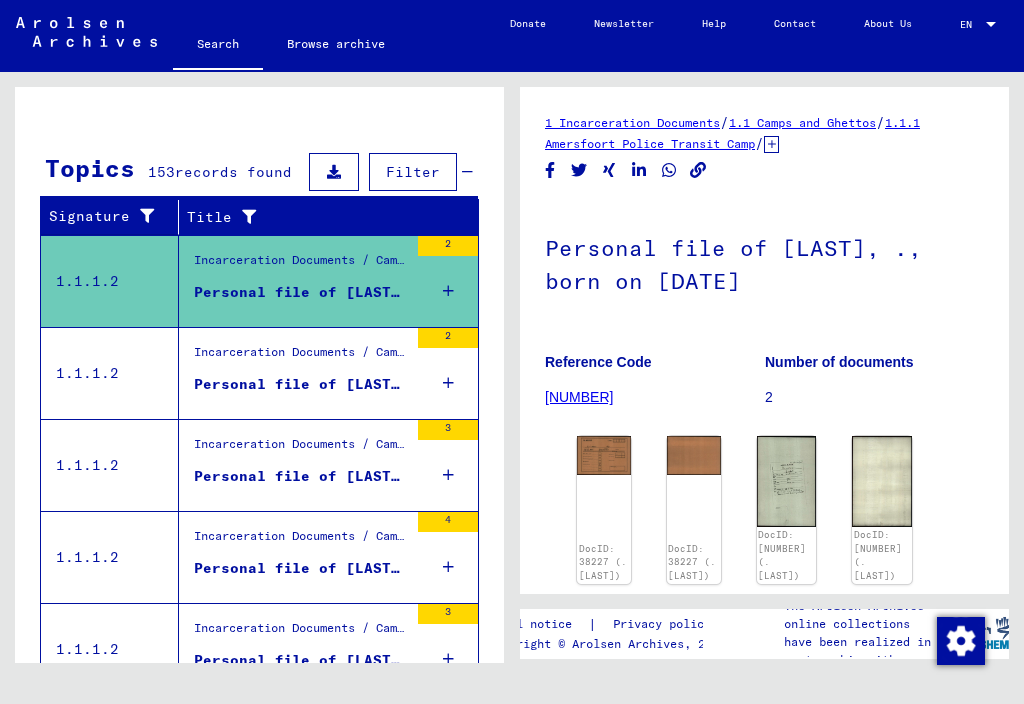 scroll, scrollTop: 0, scrollLeft: 0, axis: both 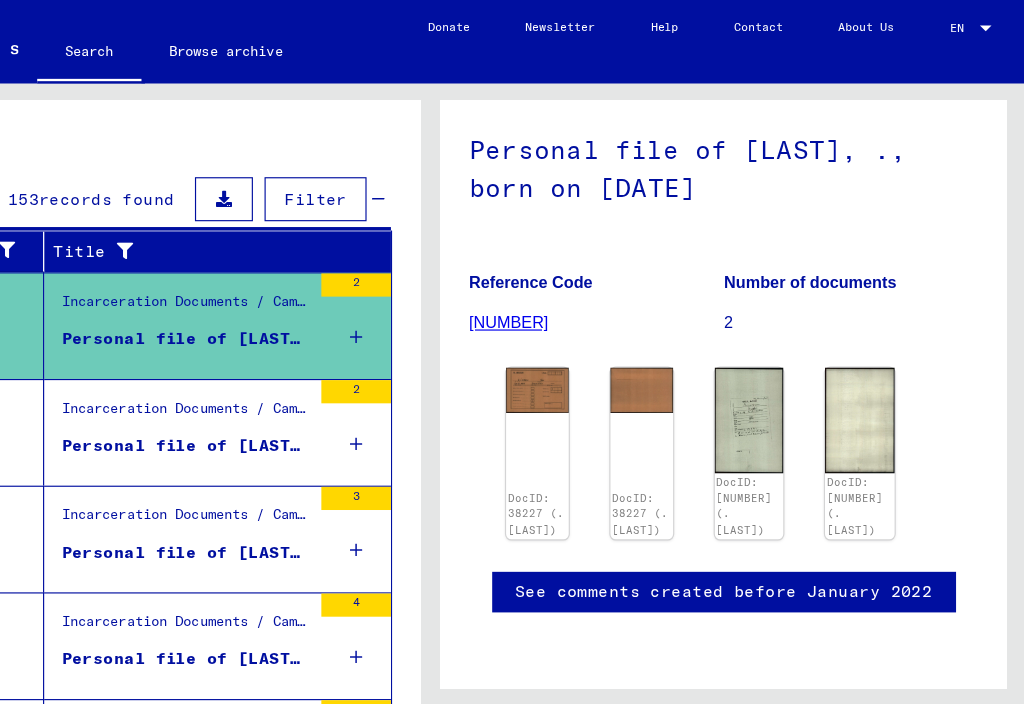 click 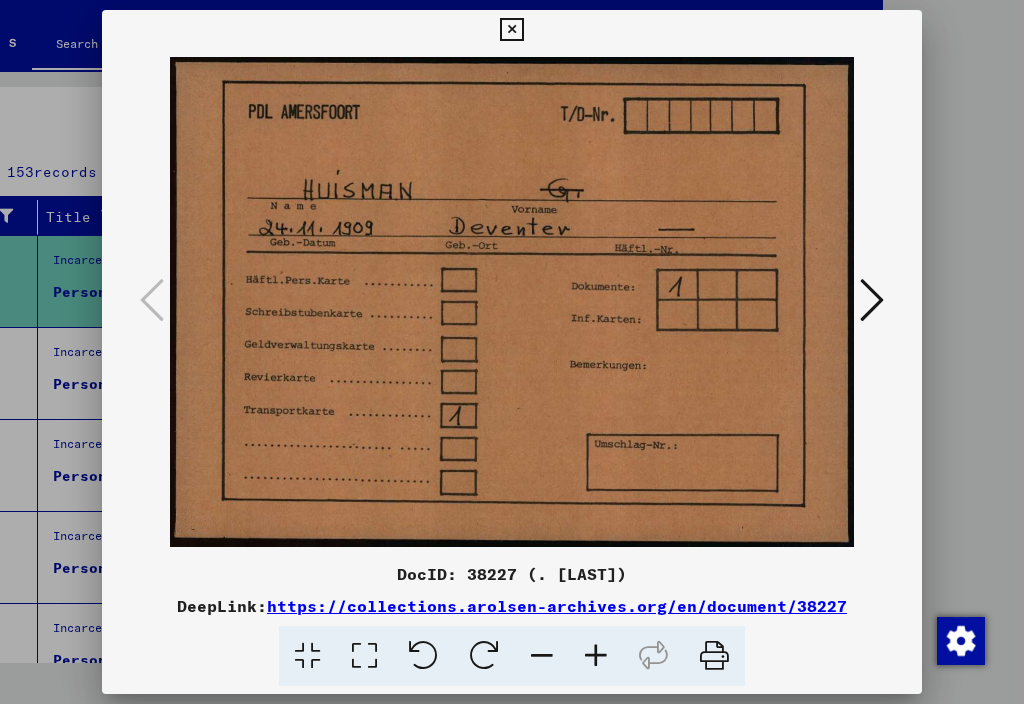click at bounding box center [872, 300] 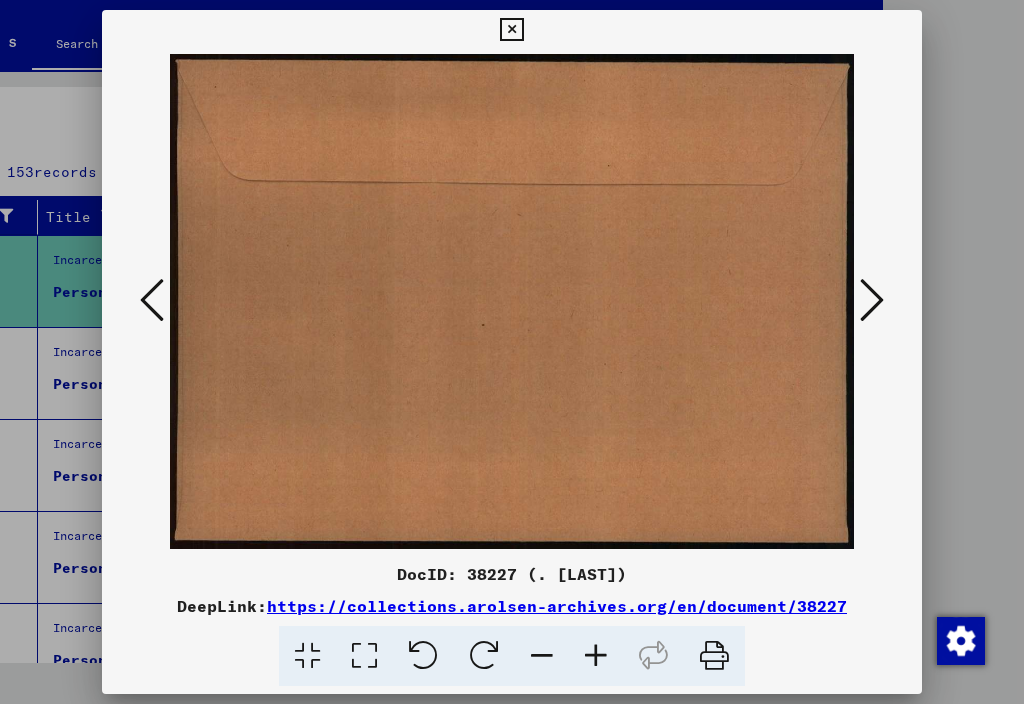 click at bounding box center [872, 300] 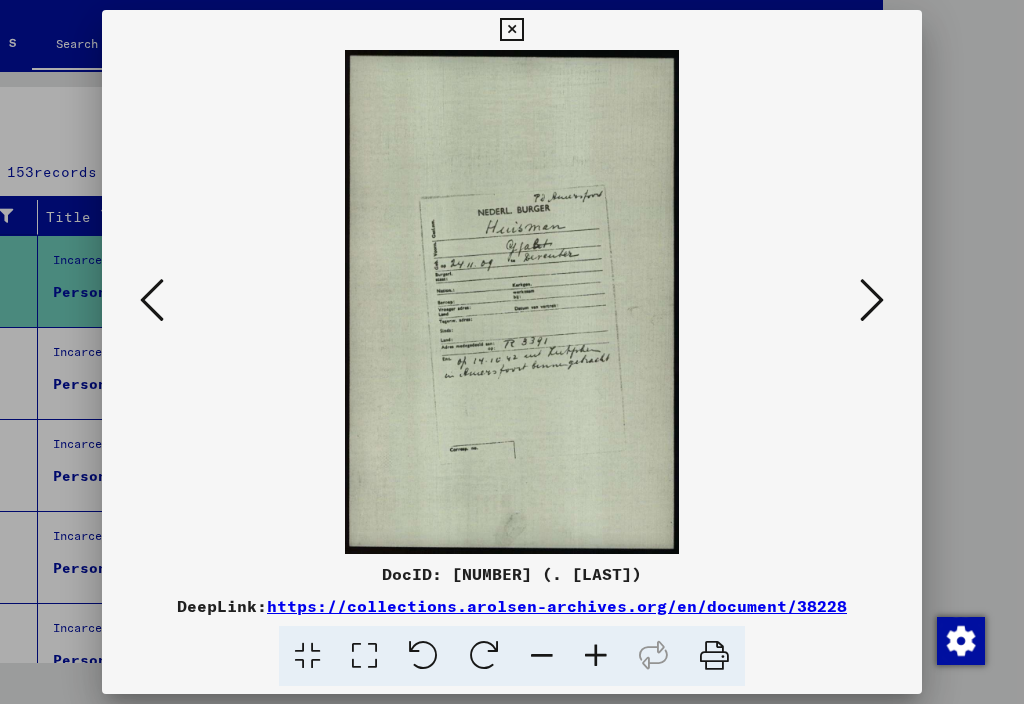 click at bounding box center (872, 300) 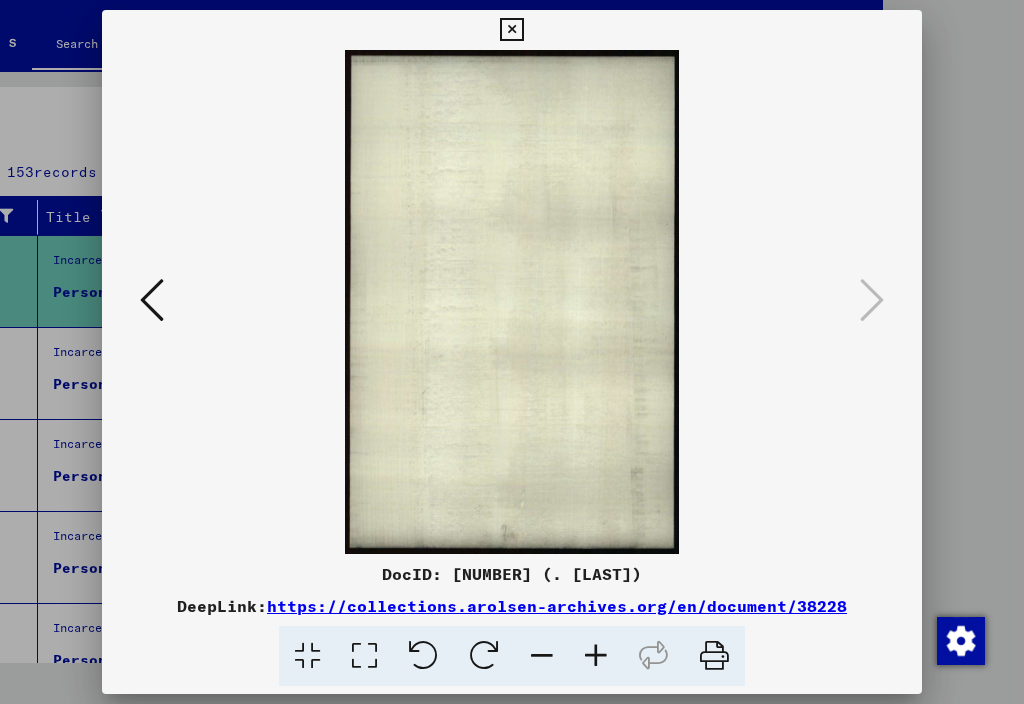 click at bounding box center [872, 300] 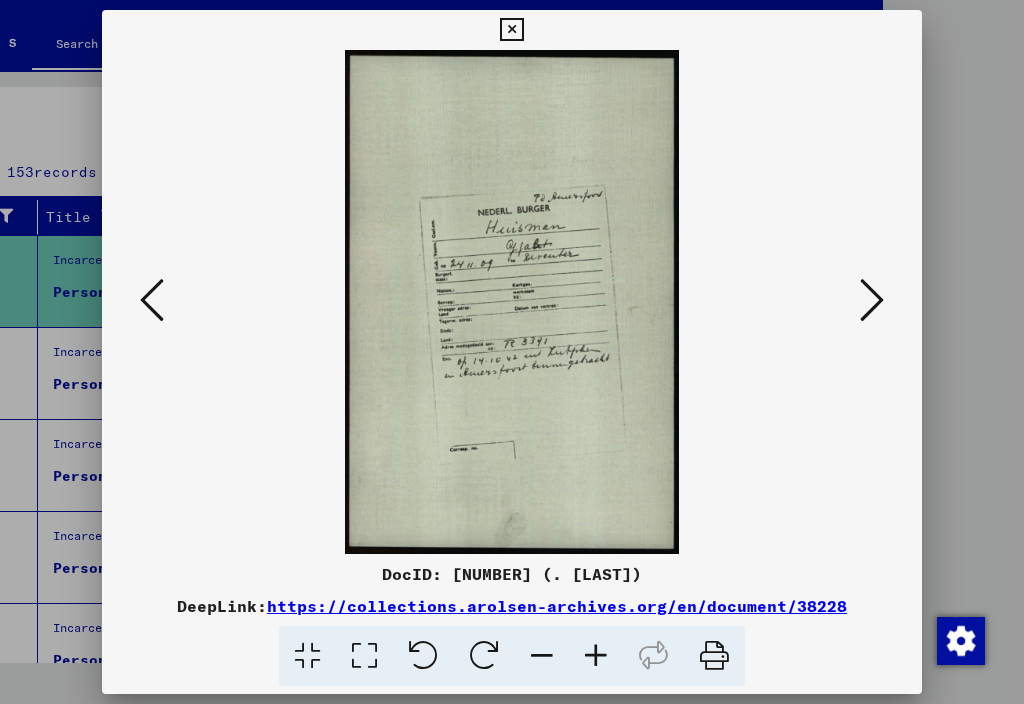 click at bounding box center (511, 30) 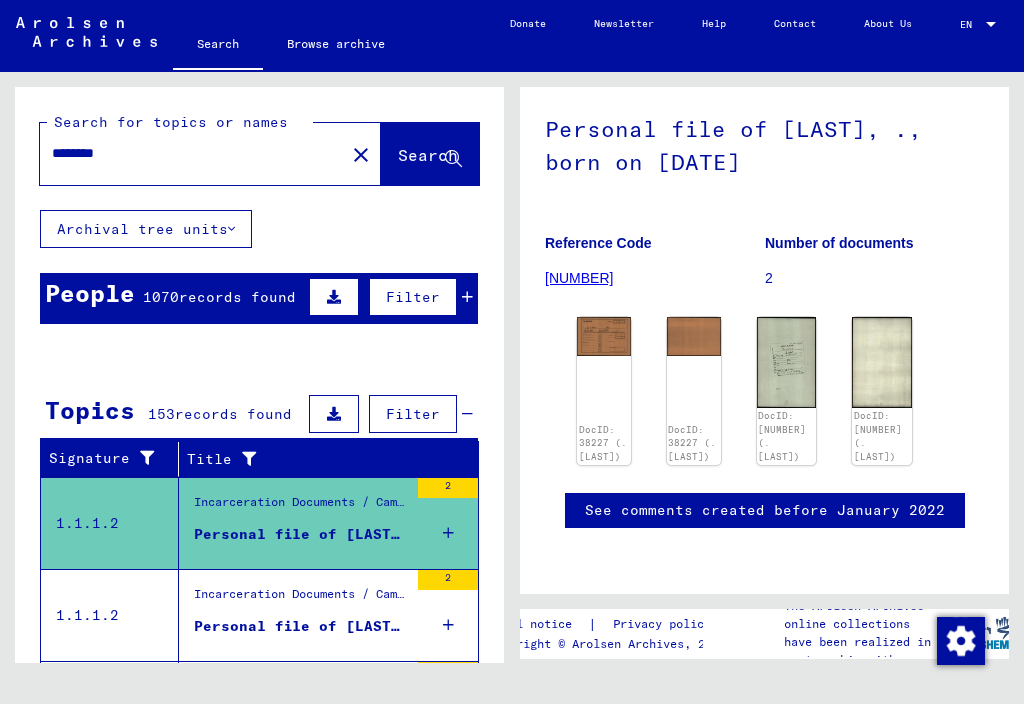 scroll, scrollTop: 0, scrollLeft: 0, axis: both 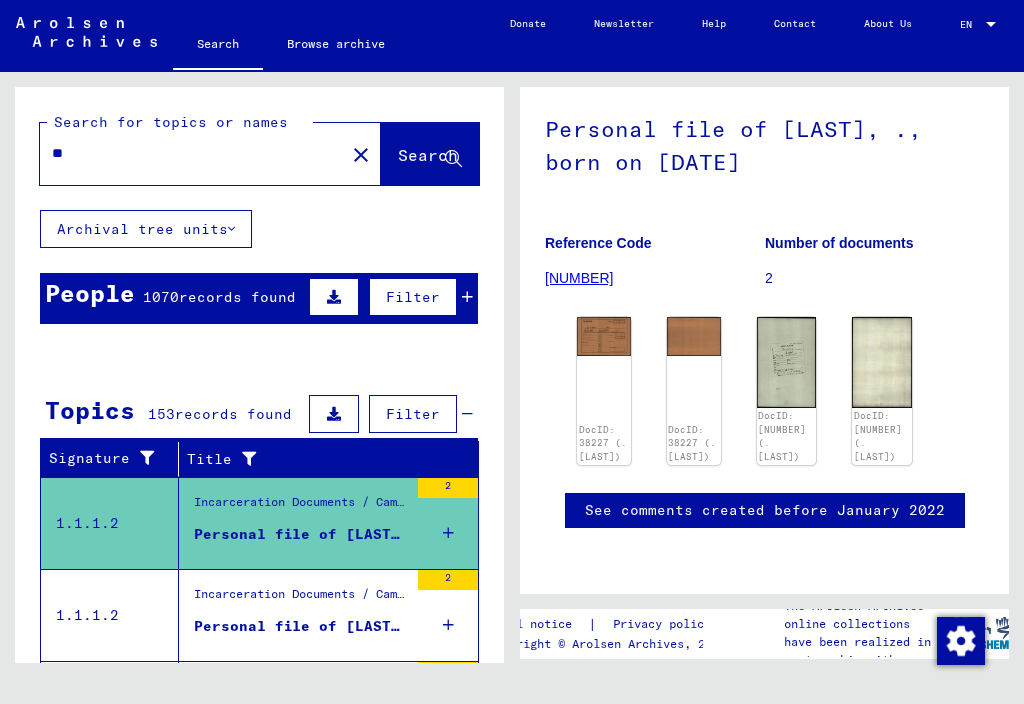 type on "*" 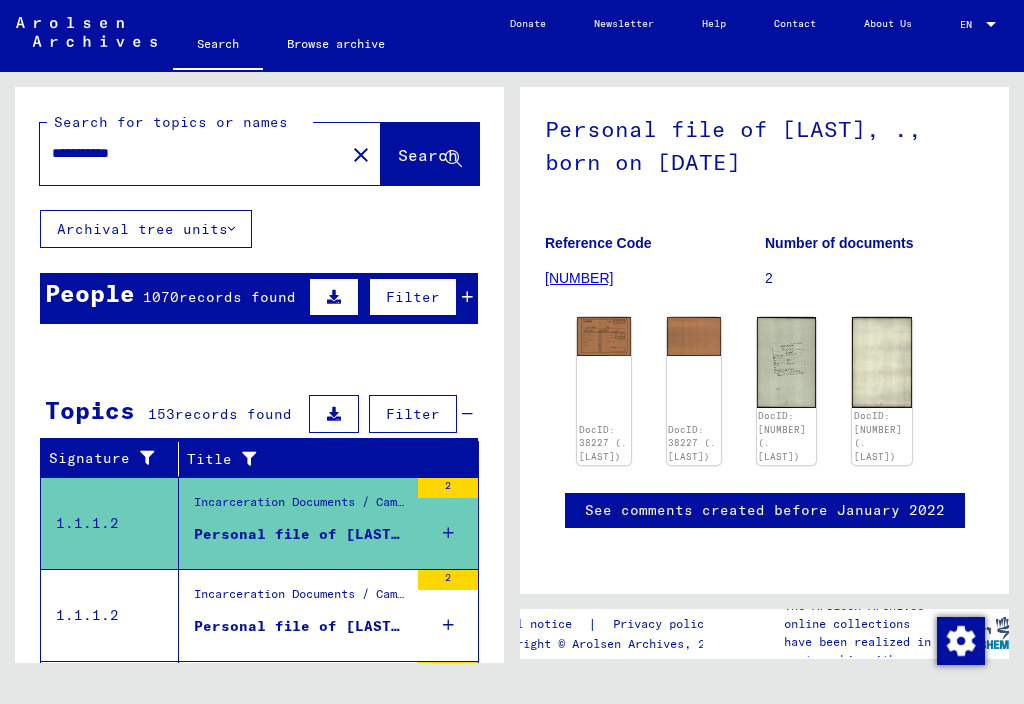 type on "**********" 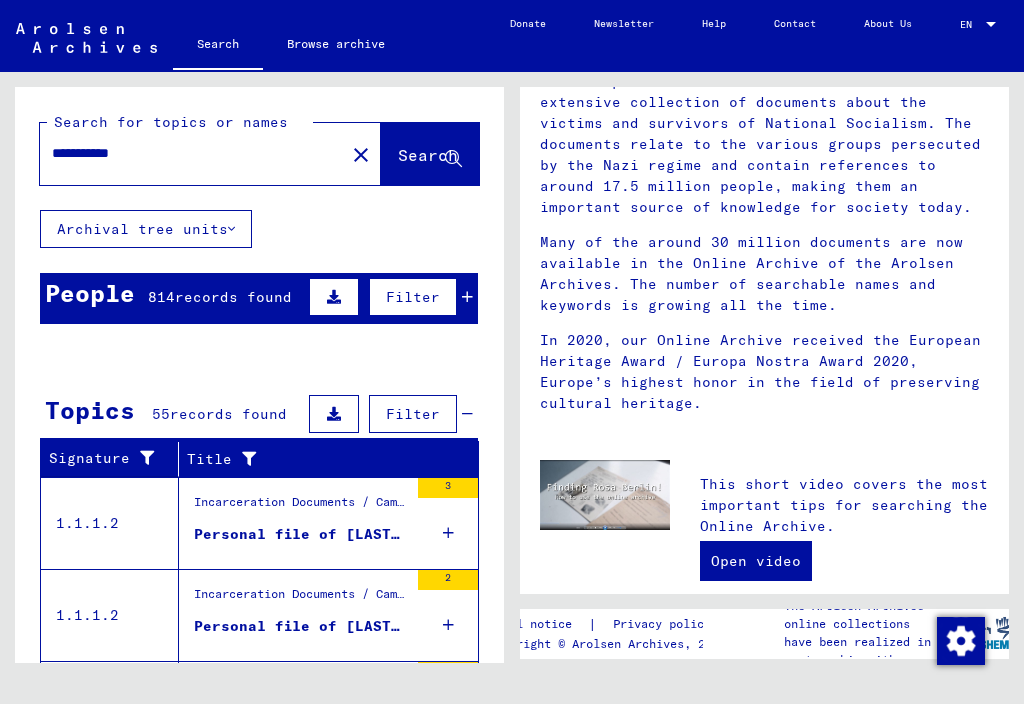 scroll, scrollTop: 0, scrollLeft: 0, axis: both 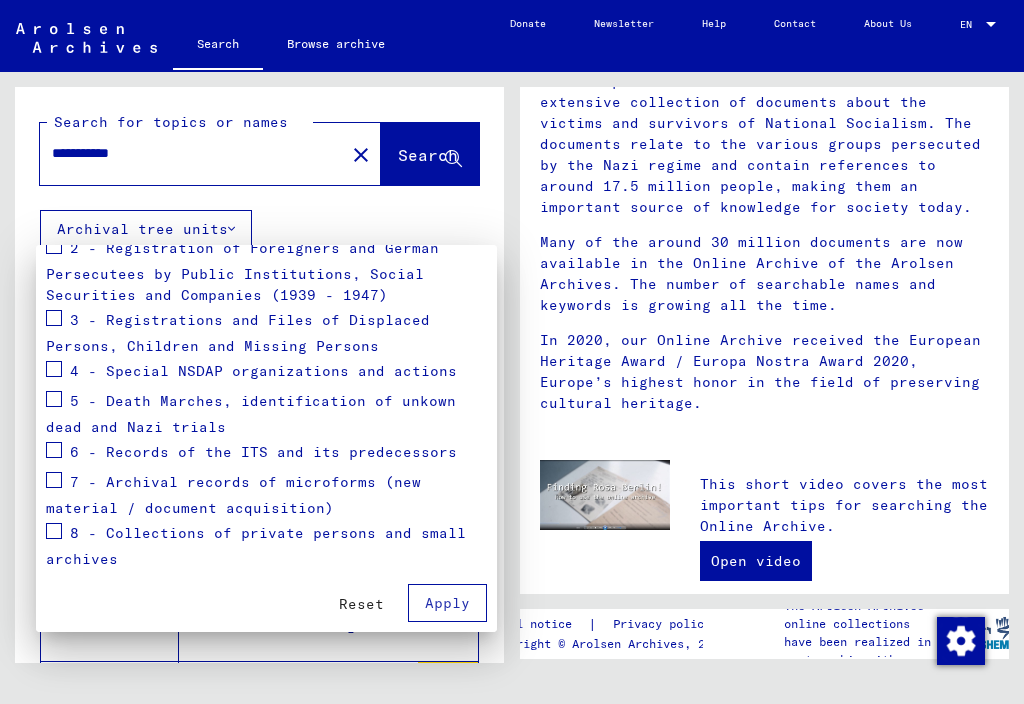 click on "Apply" at bounding box center [447, 603] 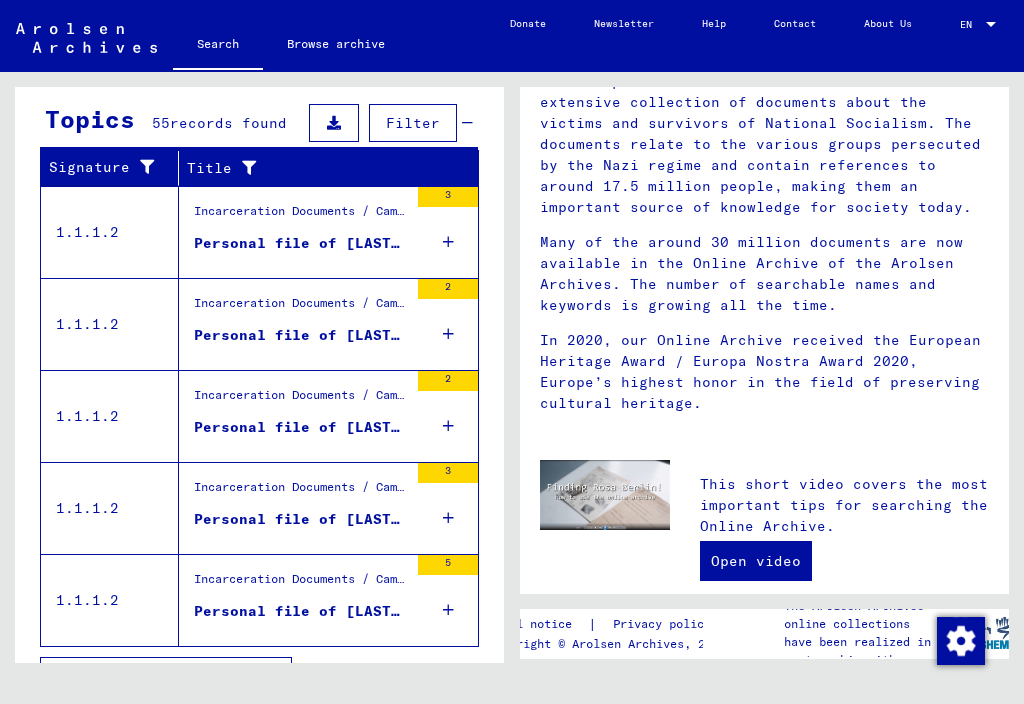 scroll, scrollTop: 290, scrollLeft: 0, axis: vertical 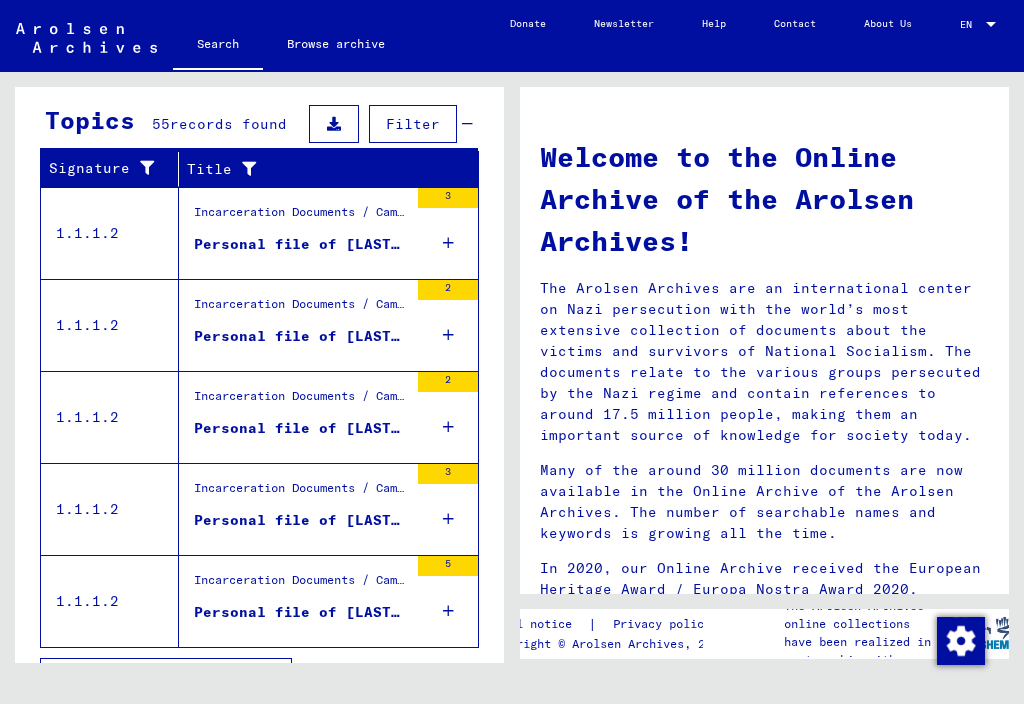 click on "Show all search results" at bounding box center [166, 677] 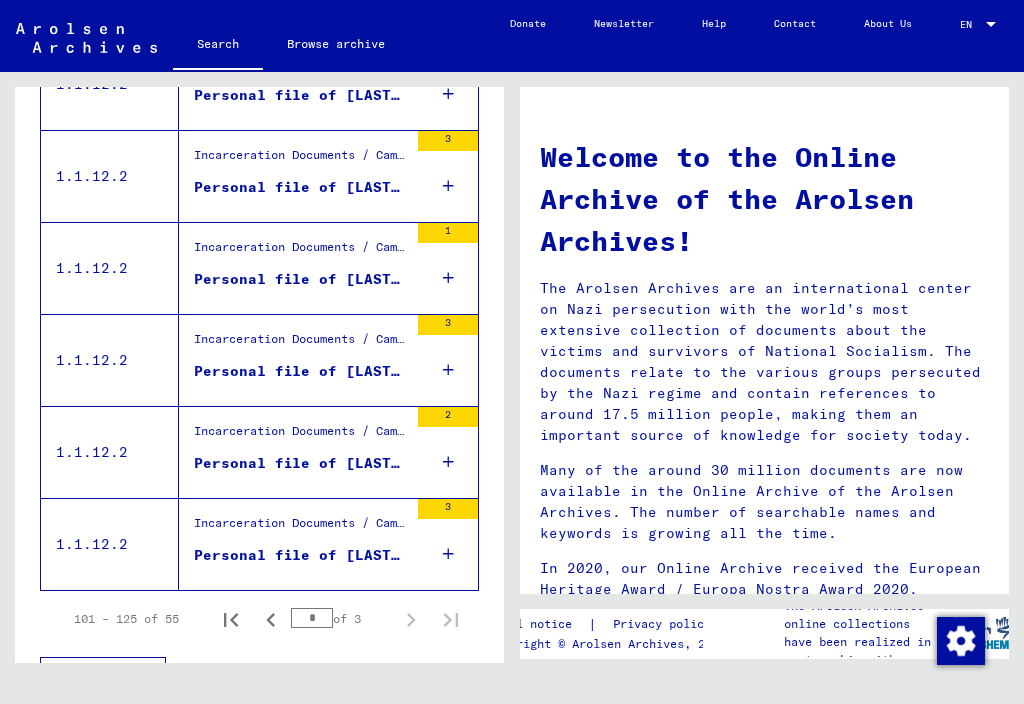 scroll, scrollTop: 2186, scrollLeft: 0, axis: vertical 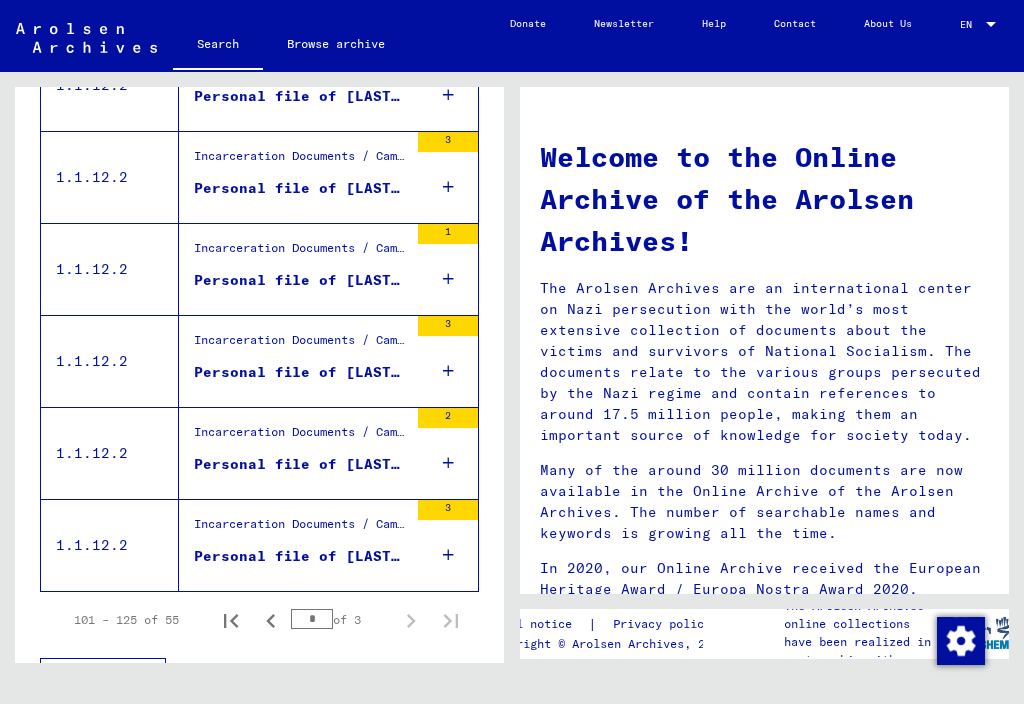 click 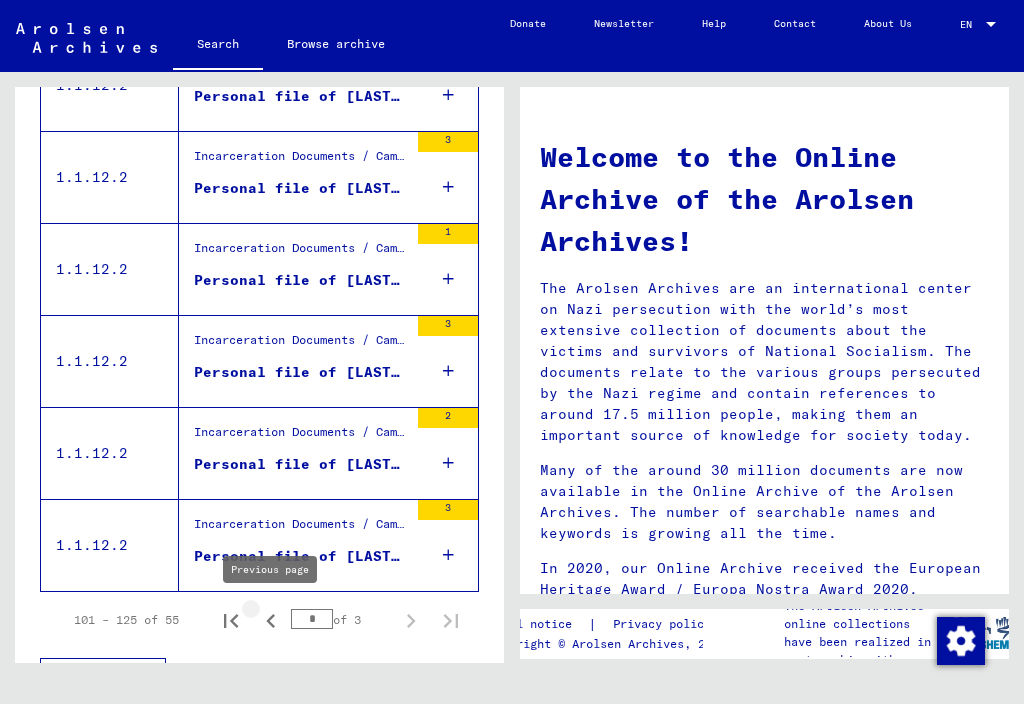 click 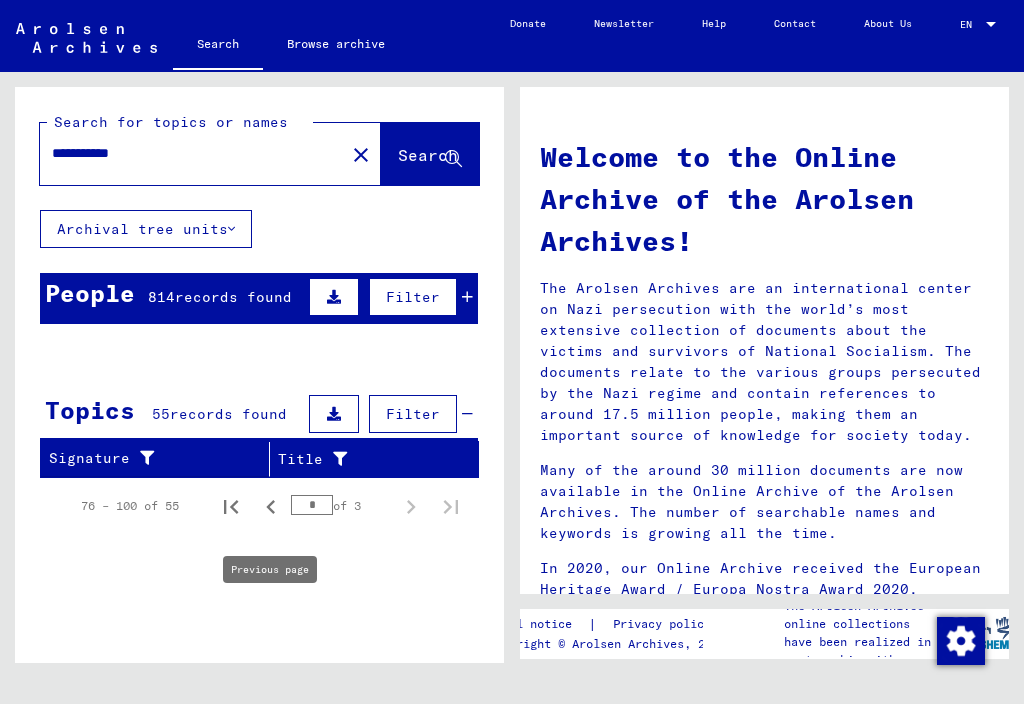click 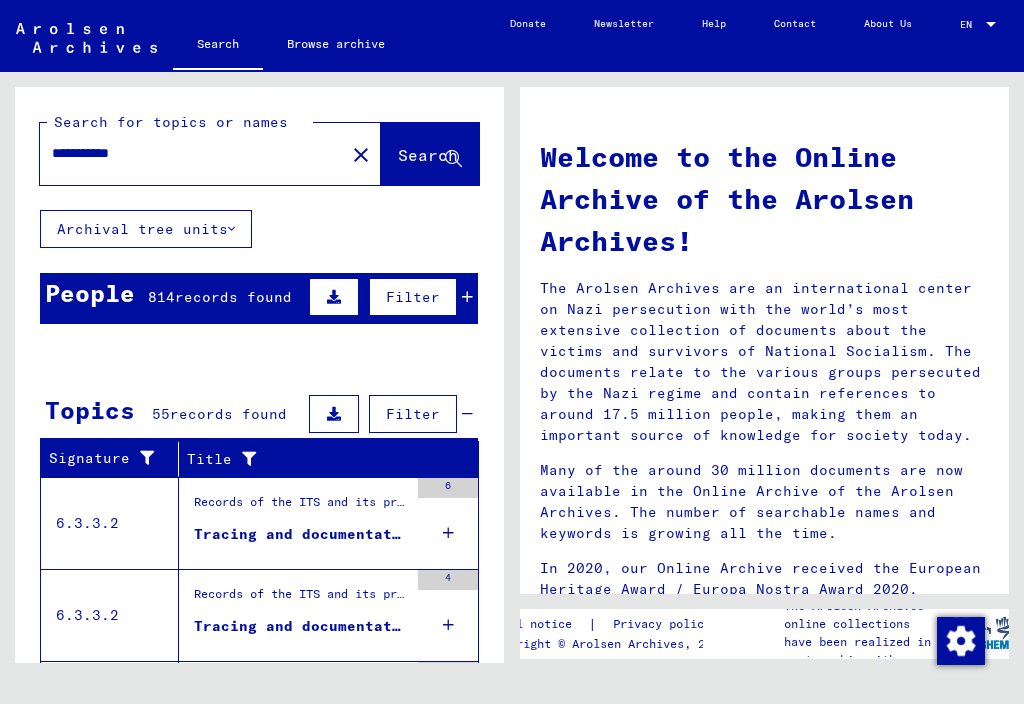 scroll, scrollTop: 0, scrollLeft: 0, axis: both 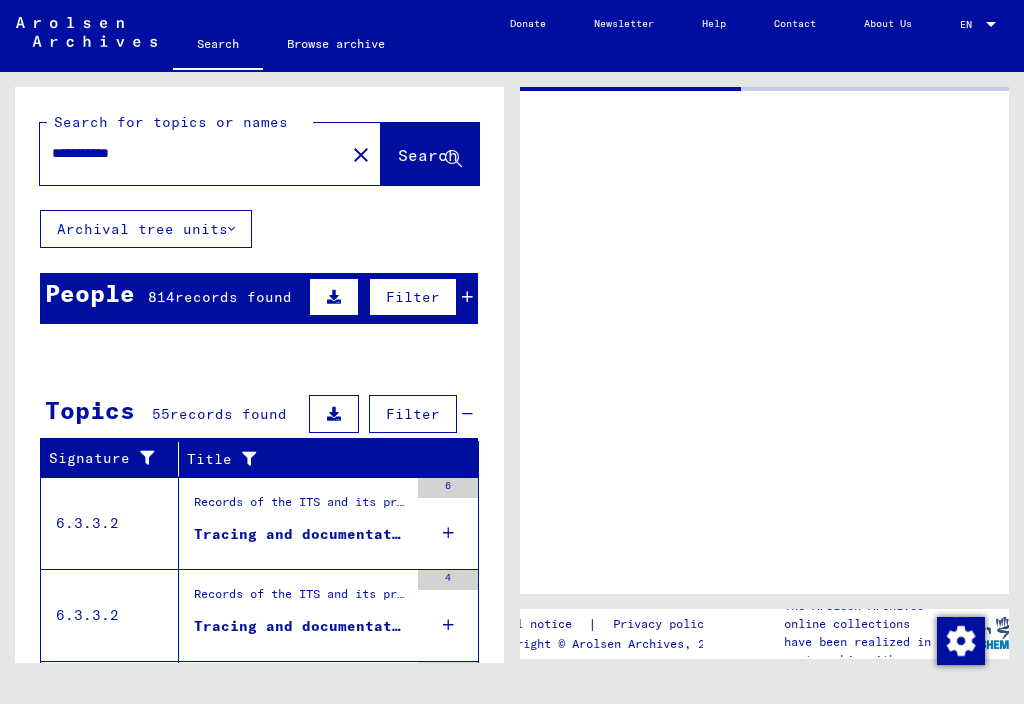 type on "*******" 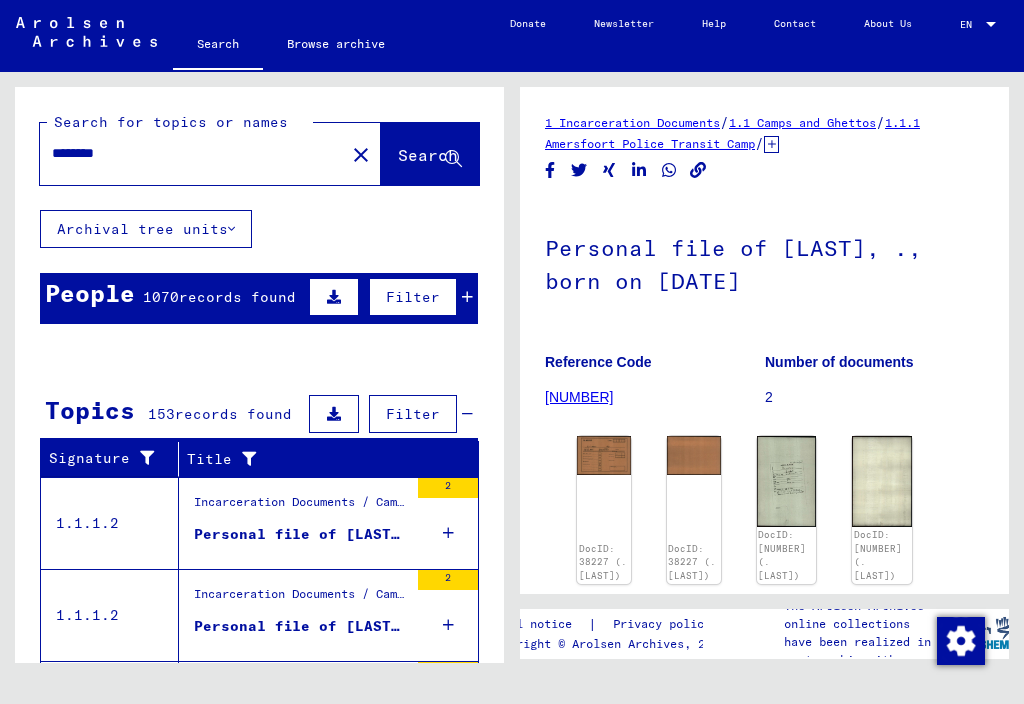 scroll, scrollTop: 0, scrollLeft: 0, axis: both 